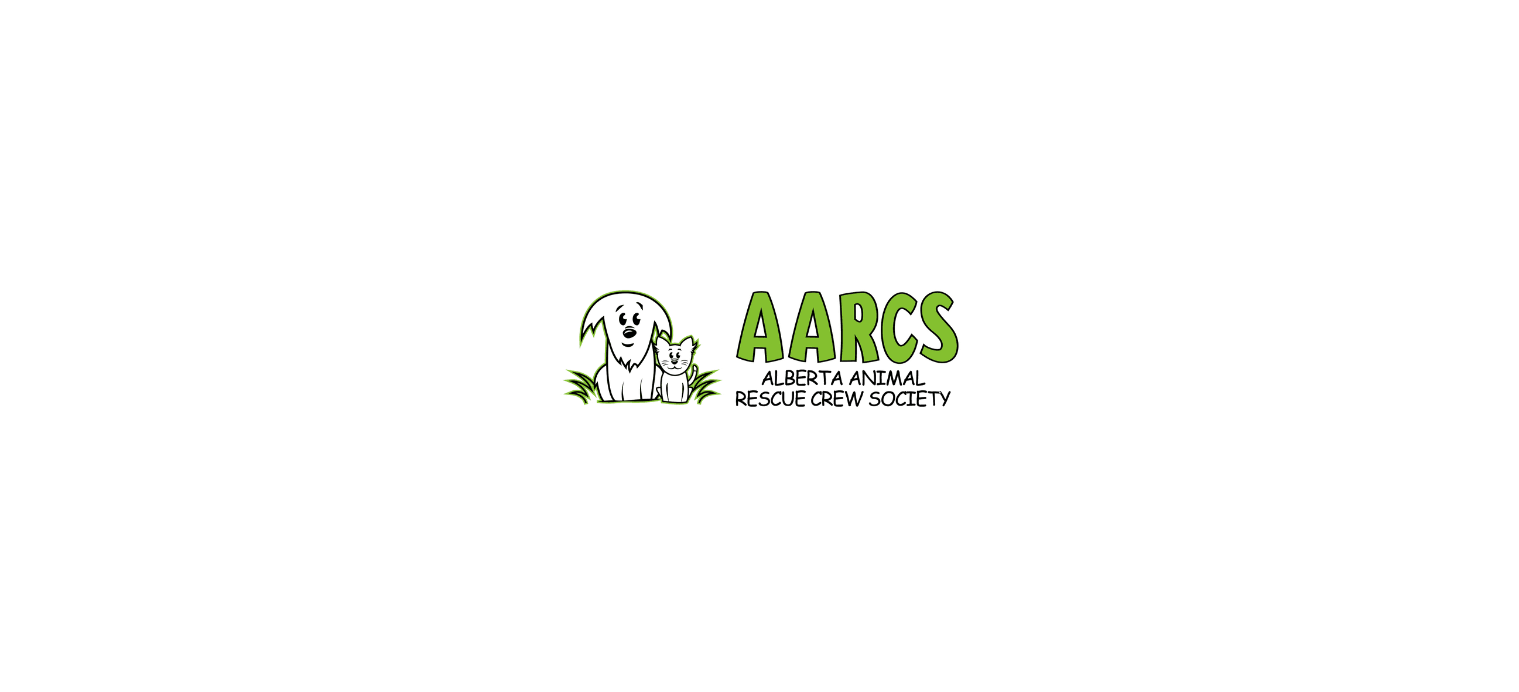 scroll, scrollTop: 0, scrollLeft: 0, axis: both 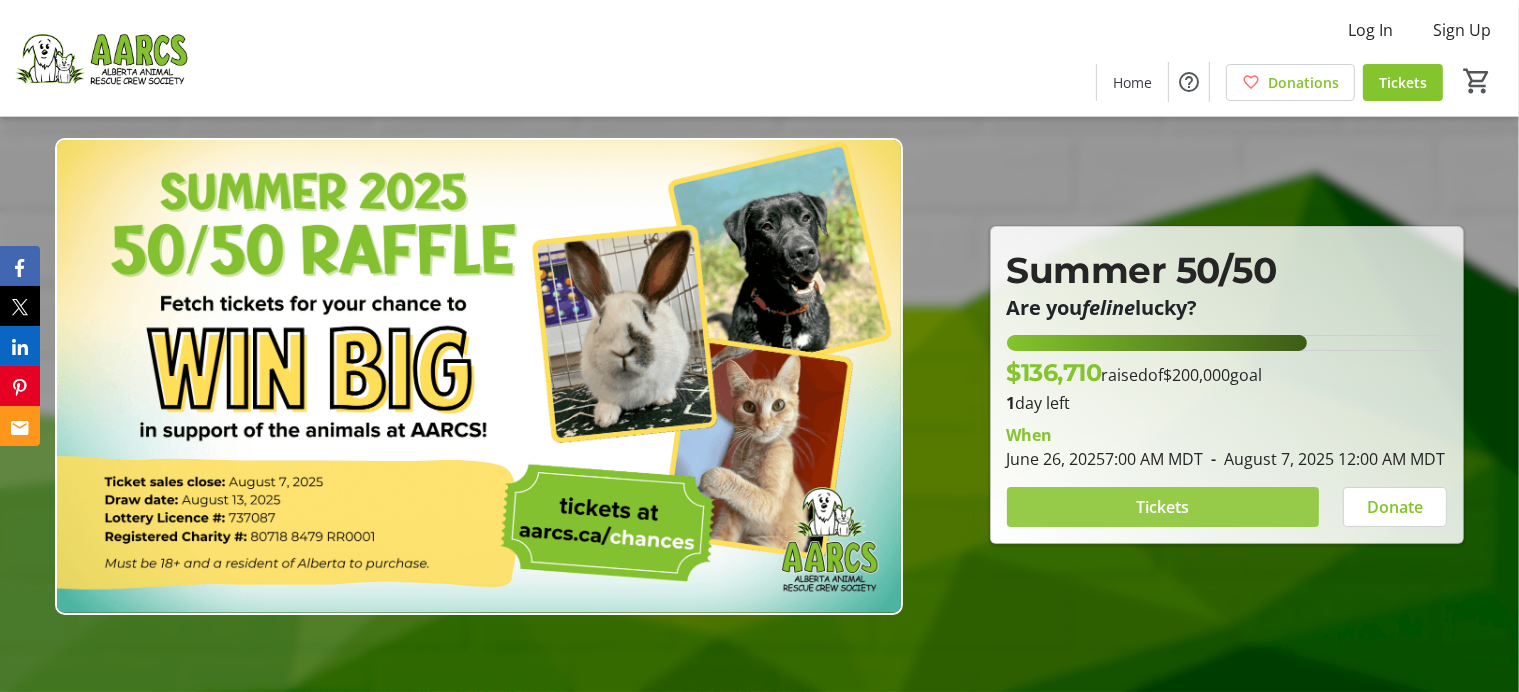 click on "Tickets" at bounding box center (1162, 507) 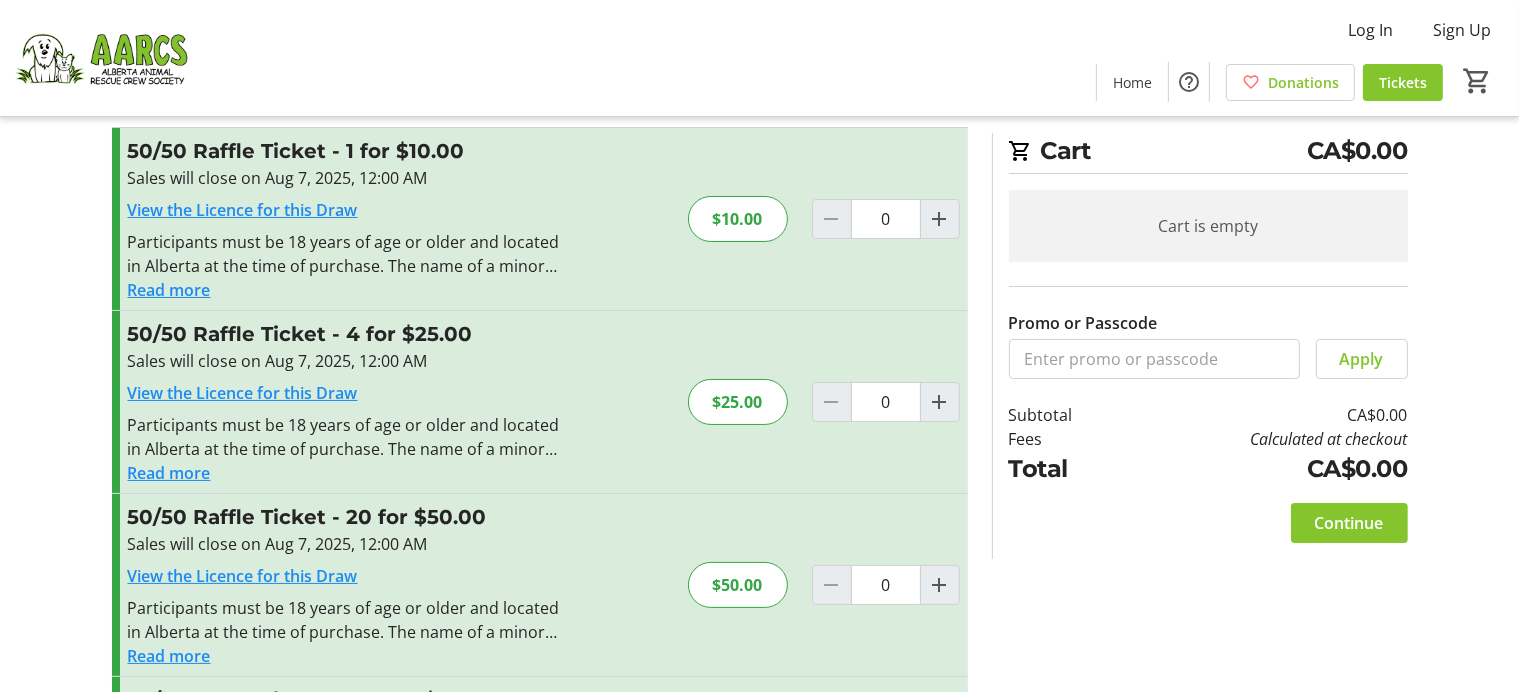 scroll, scrollTop: 39, scrollLeft: 0, axis: vertical 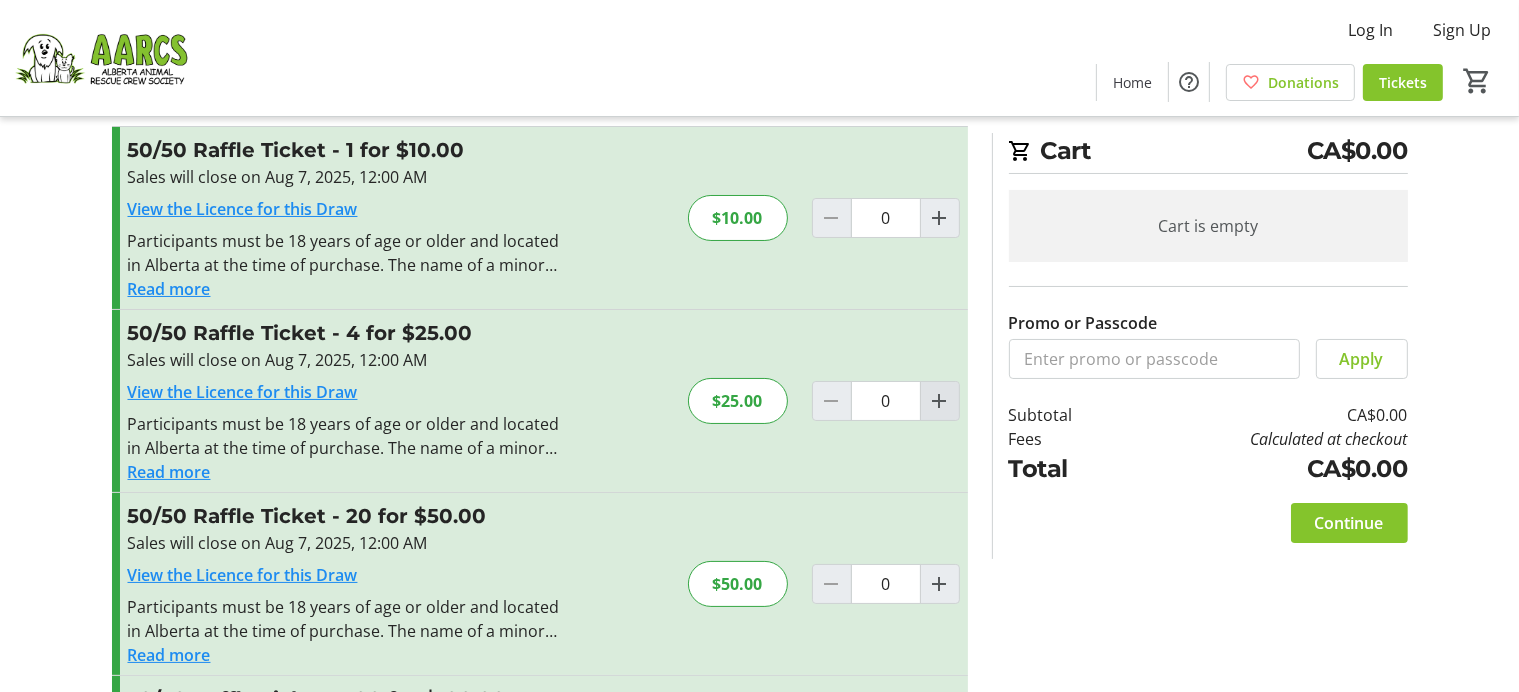 click 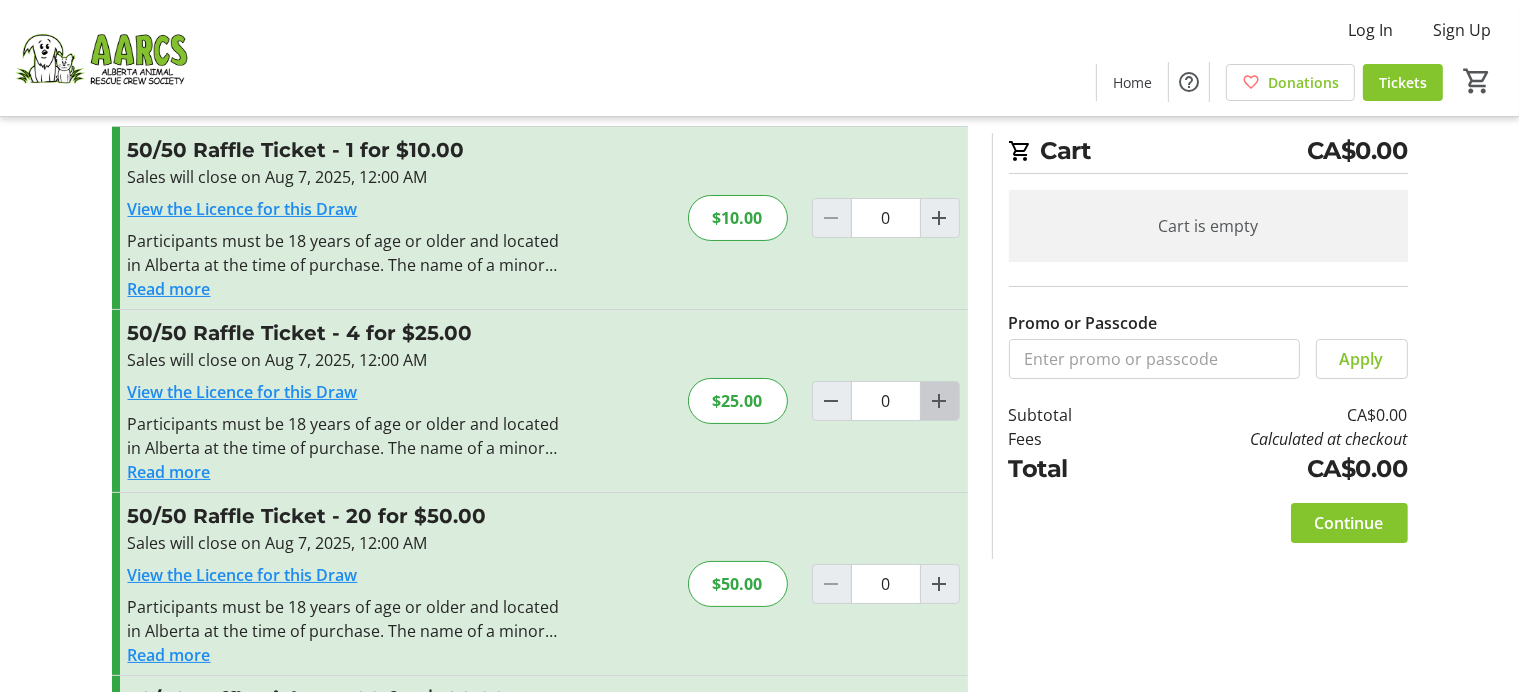 type on "1" 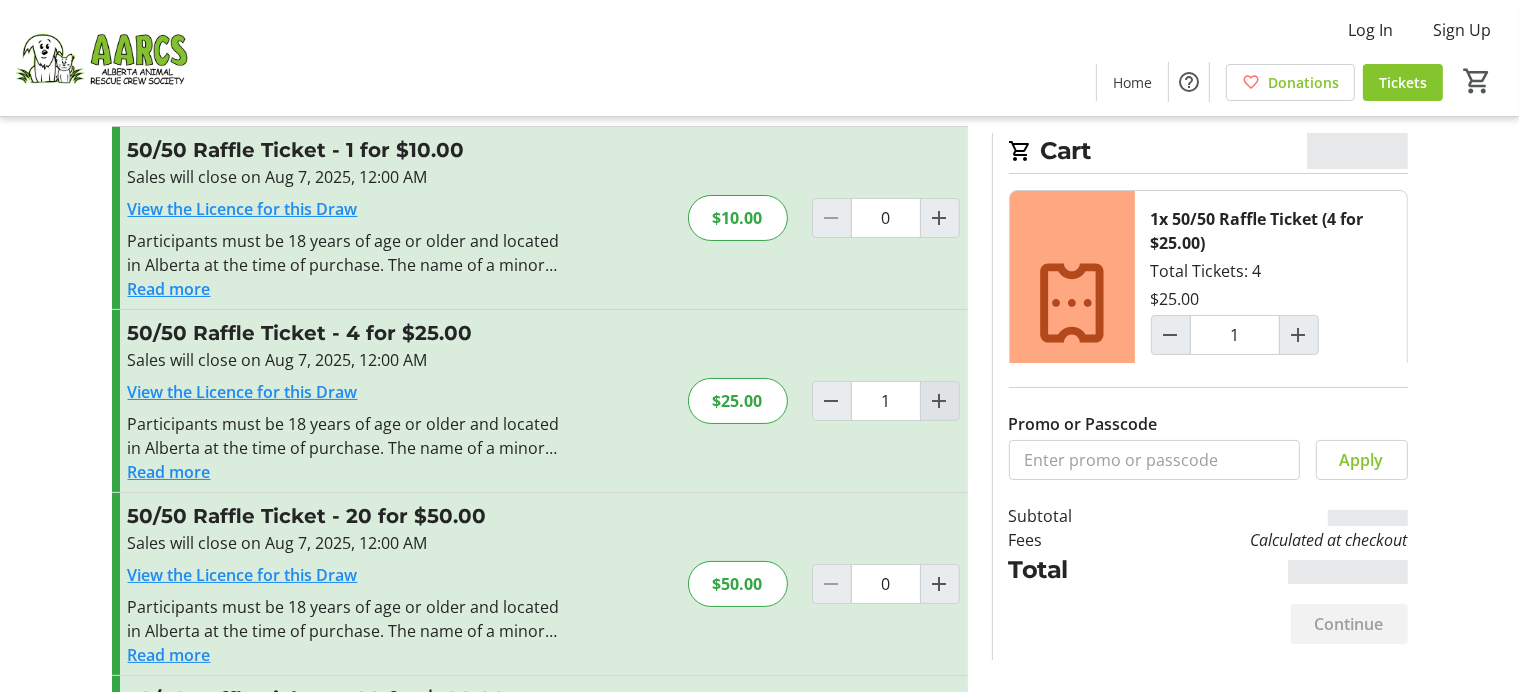 scroll, scrollTop: 228, scrollLeft: 0, axis: vertical 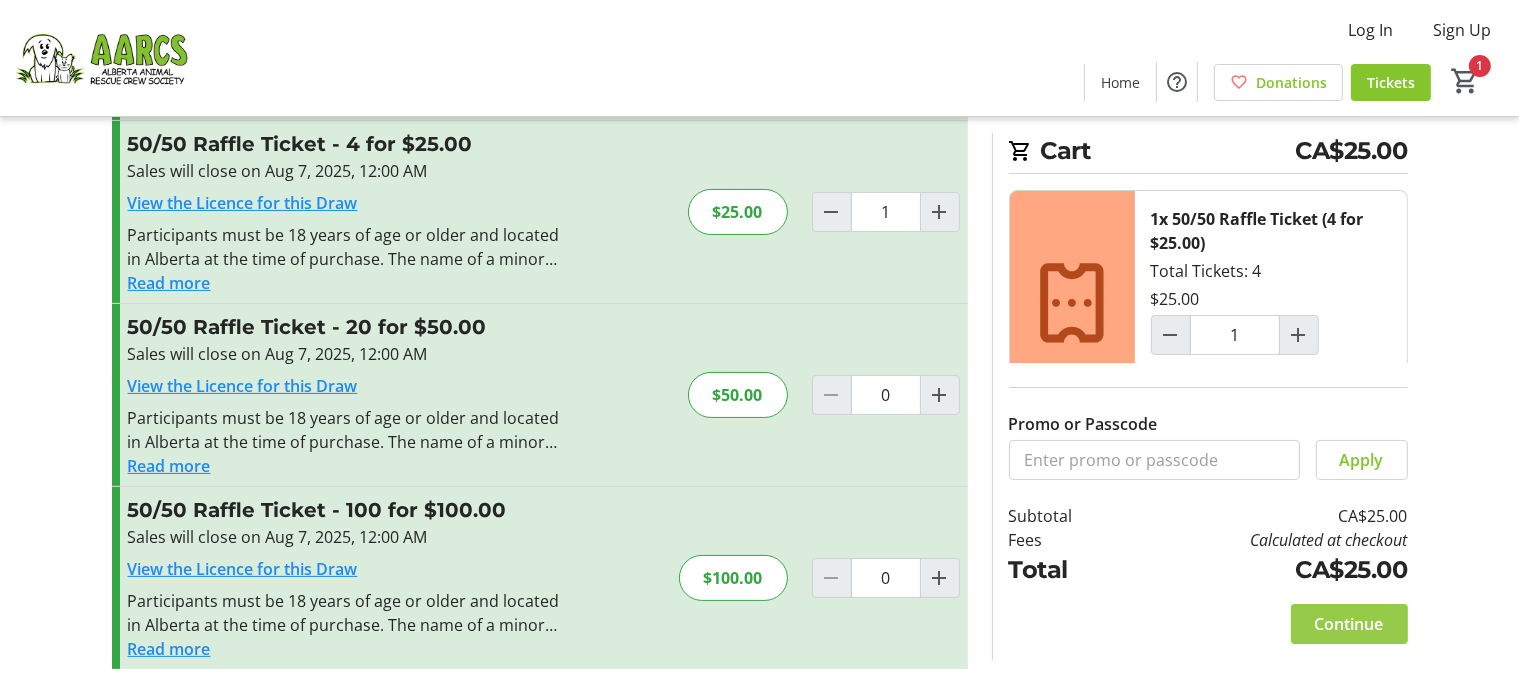 click on "Continue" 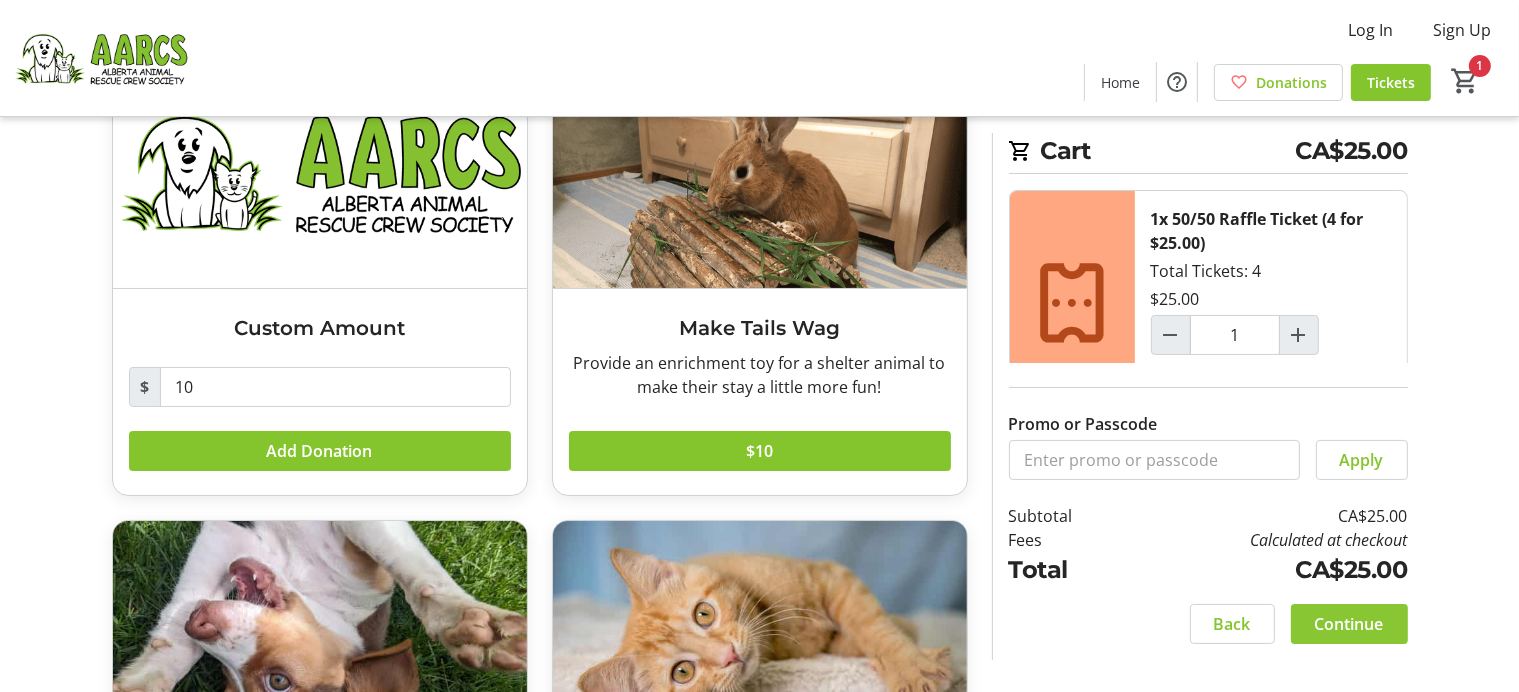 scroll, scrollTop: 172, scrollLeft: 0, axis: vertical 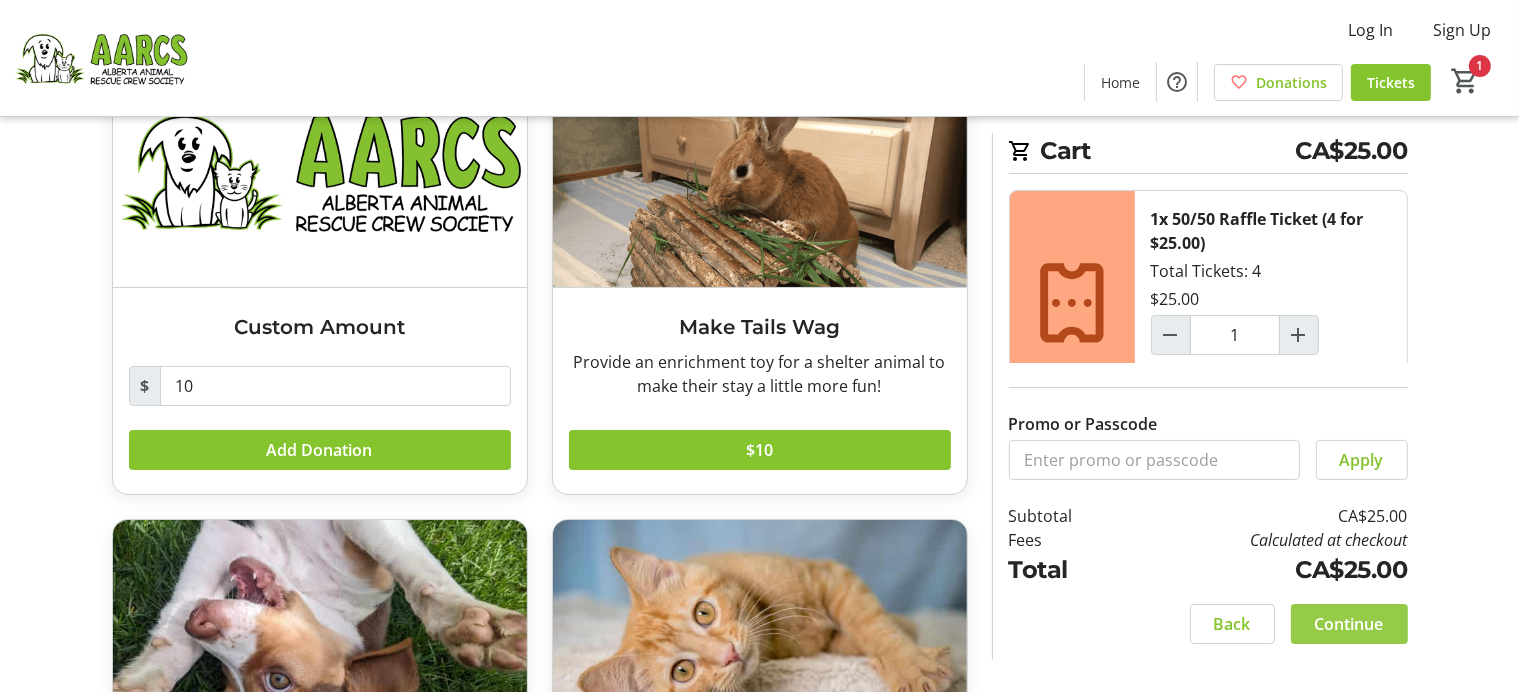 click on "Continue" 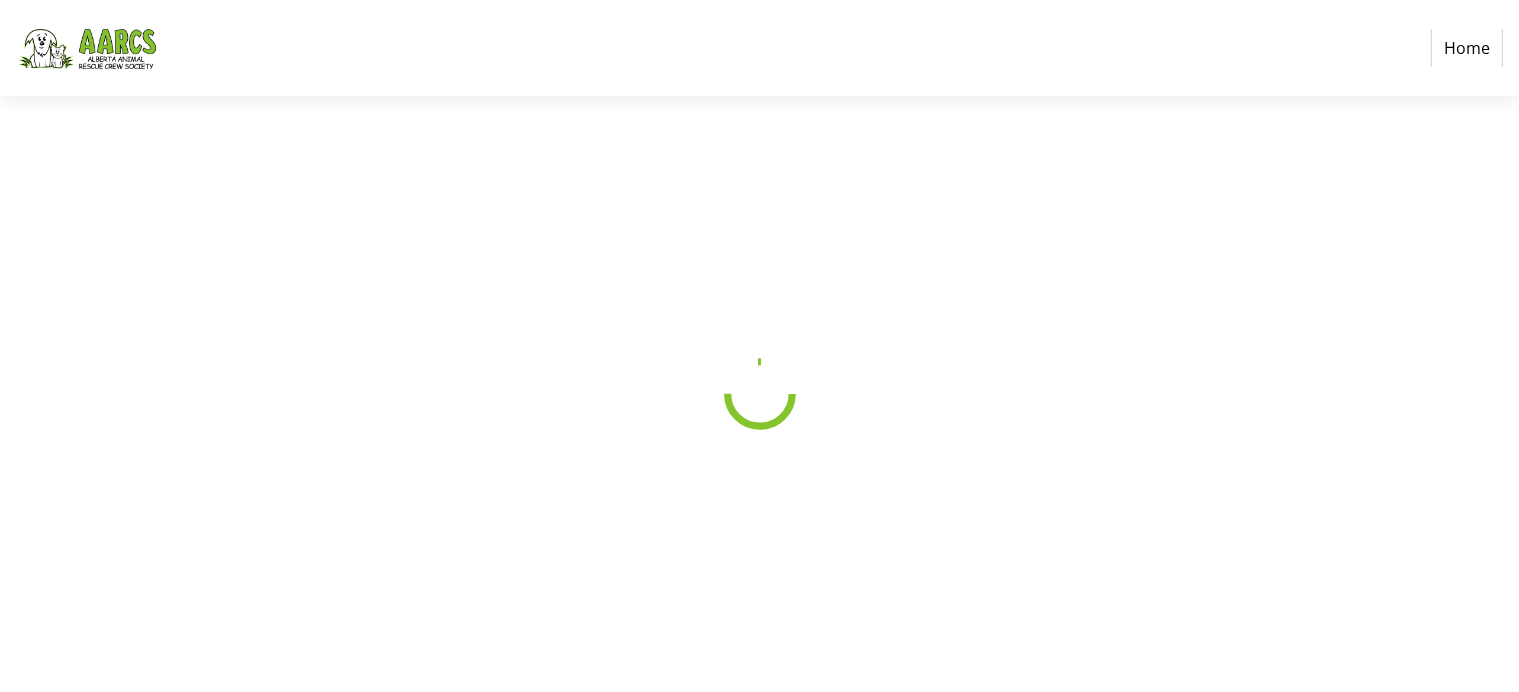 scroll, scrollTop: 0, scrollLeft: 0, axis: both 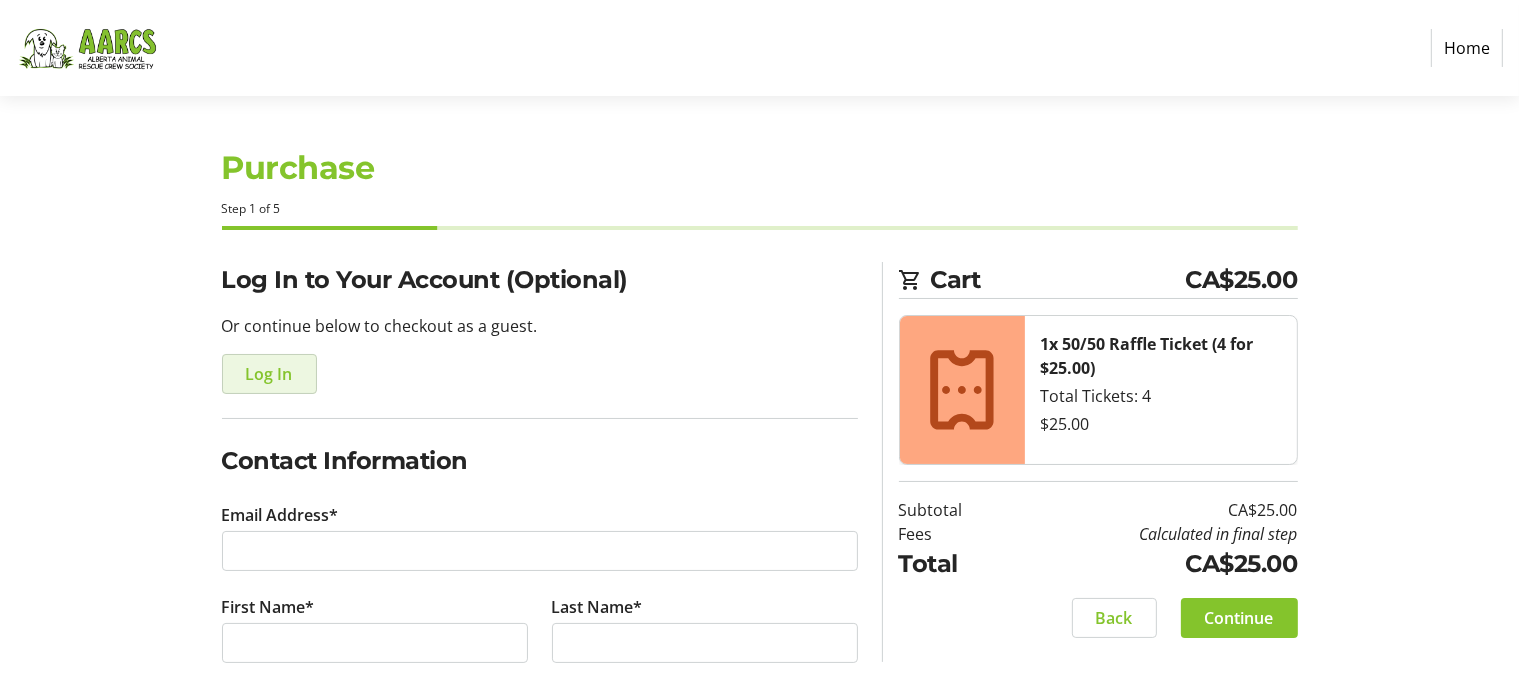 click on "Log In" 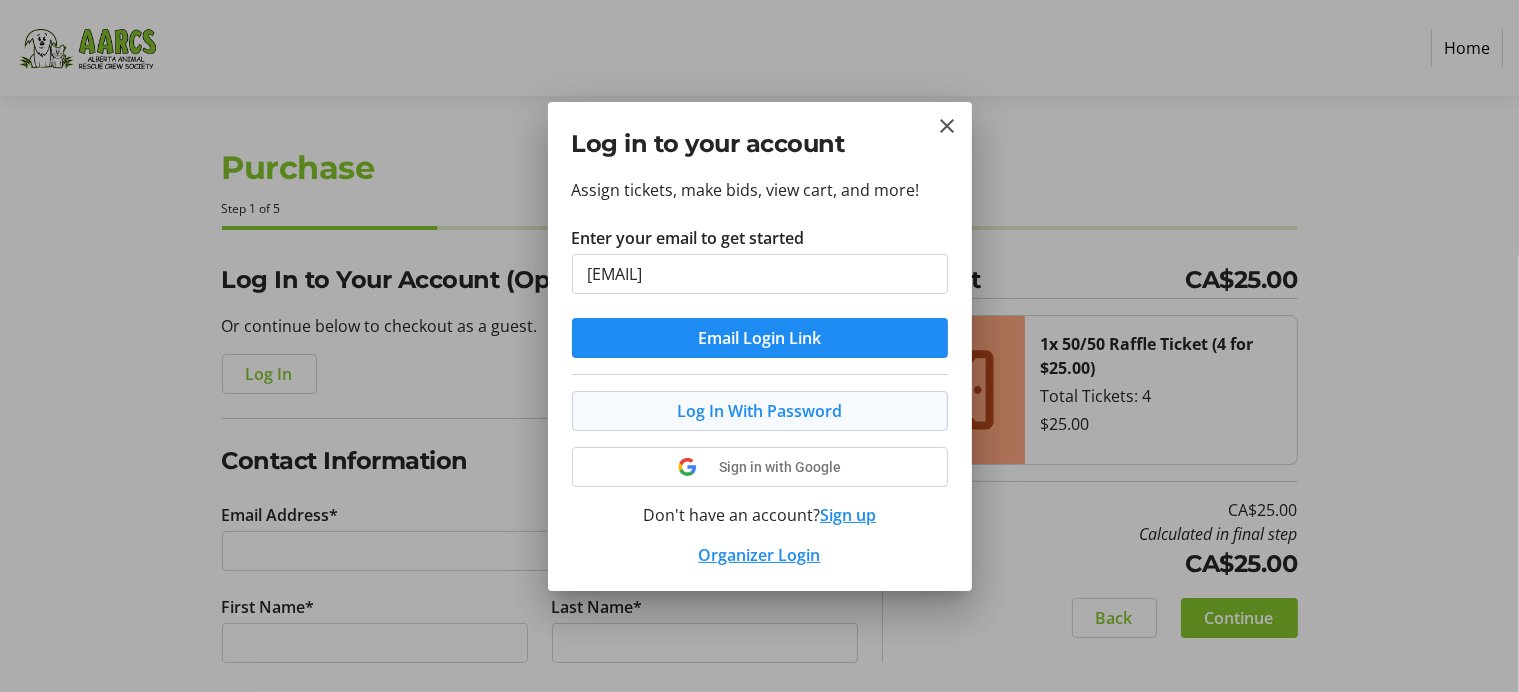 type on "[EMAIL]" 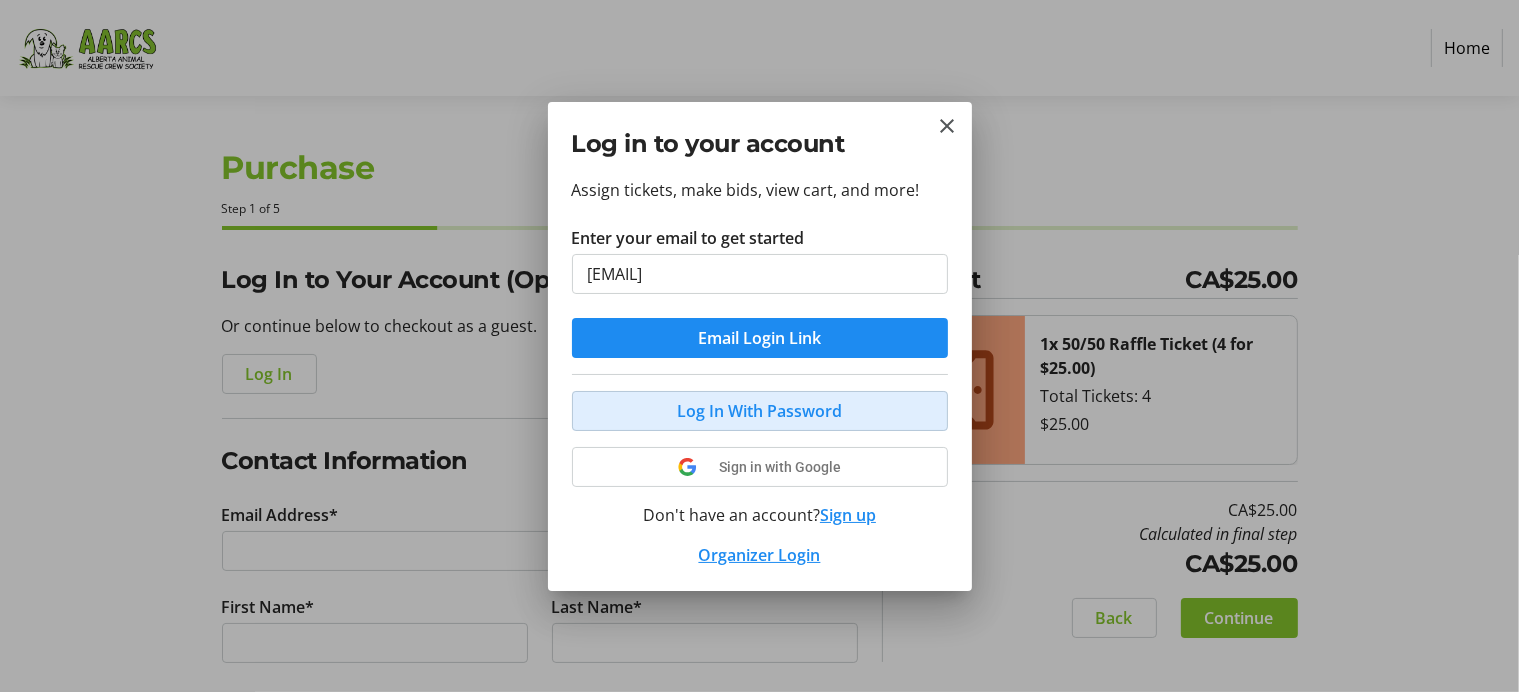 click on "Log In With Password" at bounding box center [759, 411] 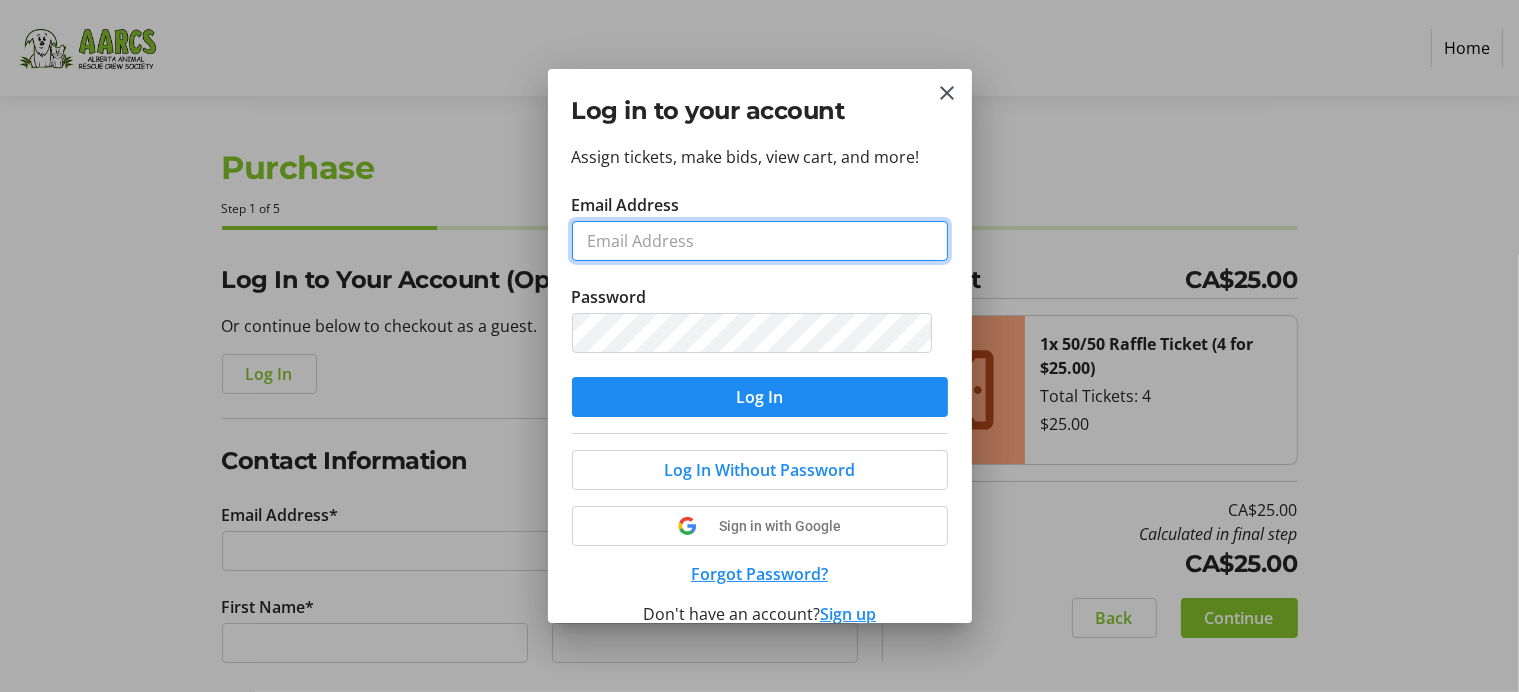 click on "Email Address" at bounding box center (760, 241) 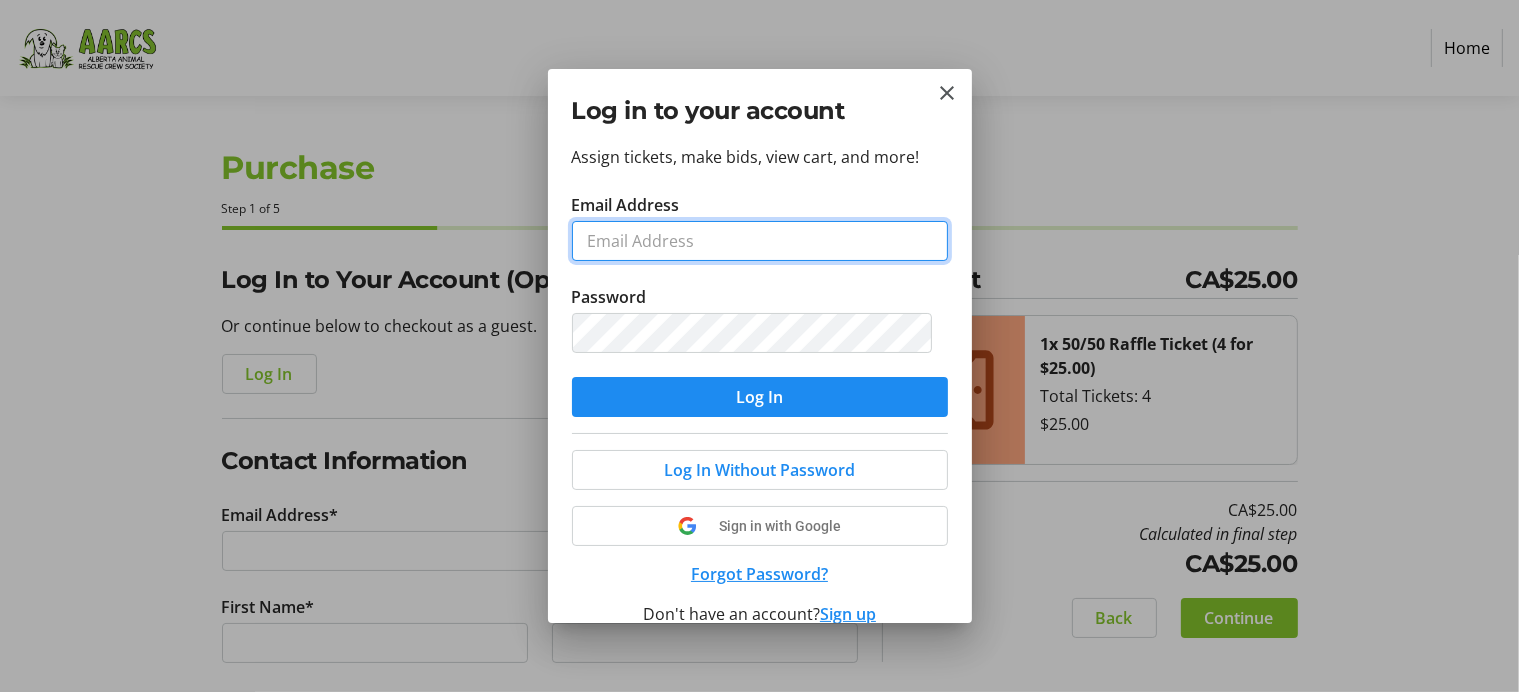type on "[EMAIL]" 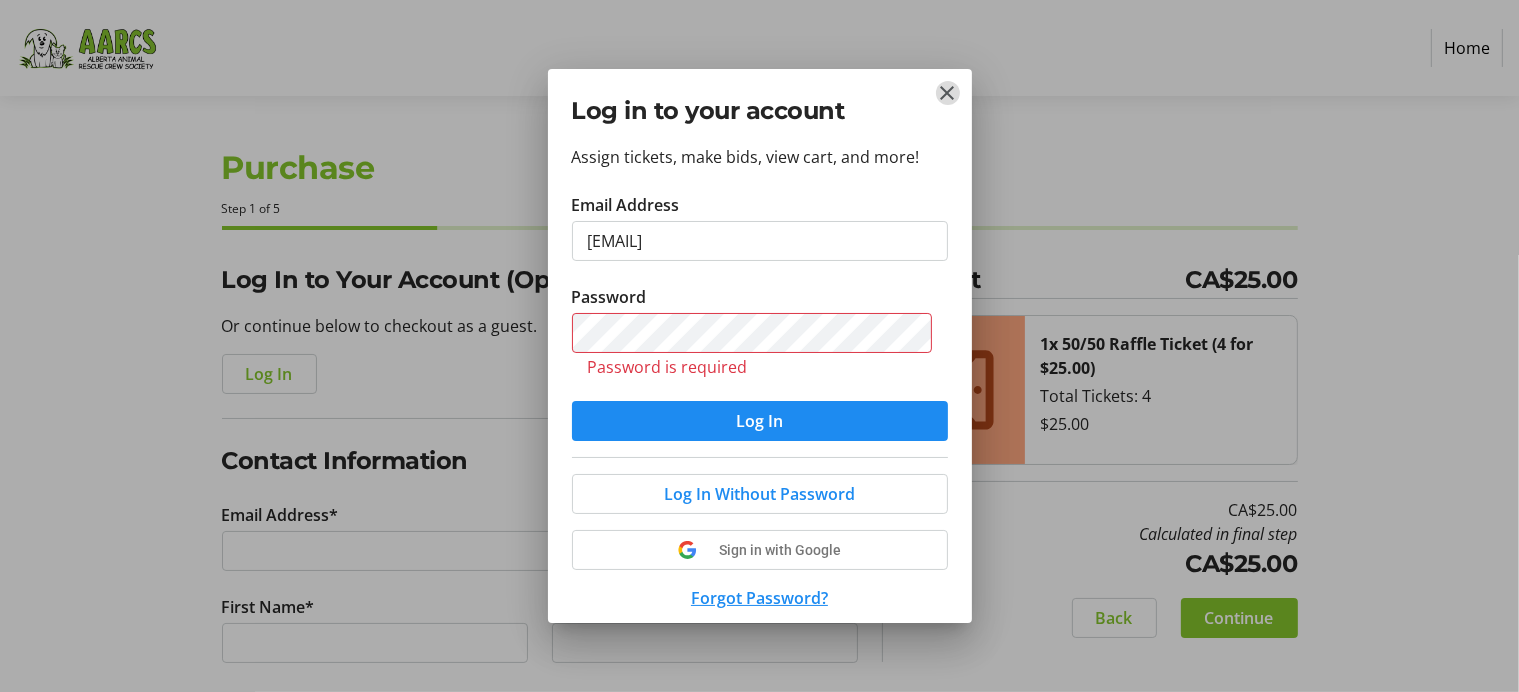 click at bounding box center (948, 93) 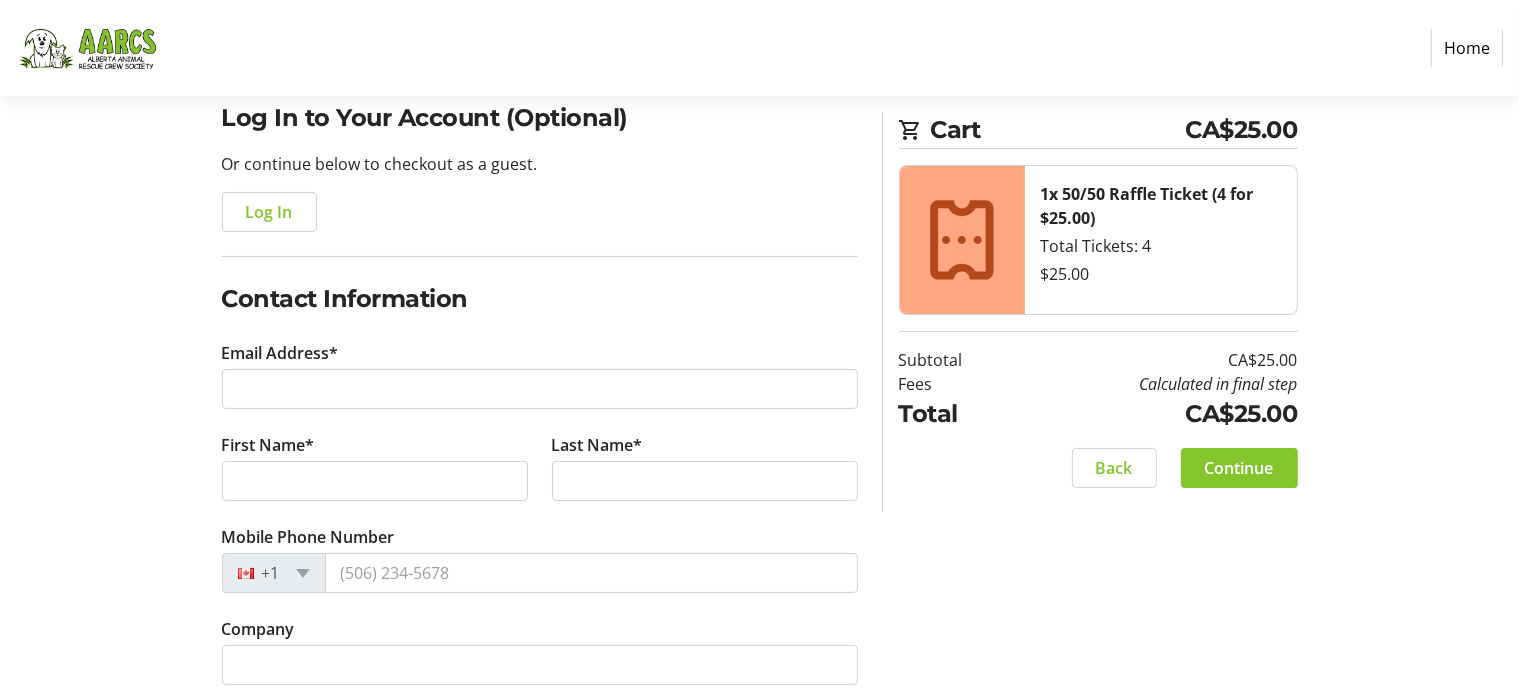scroll, scrollTop: 163, scrollLeft: 0, axis: vertical 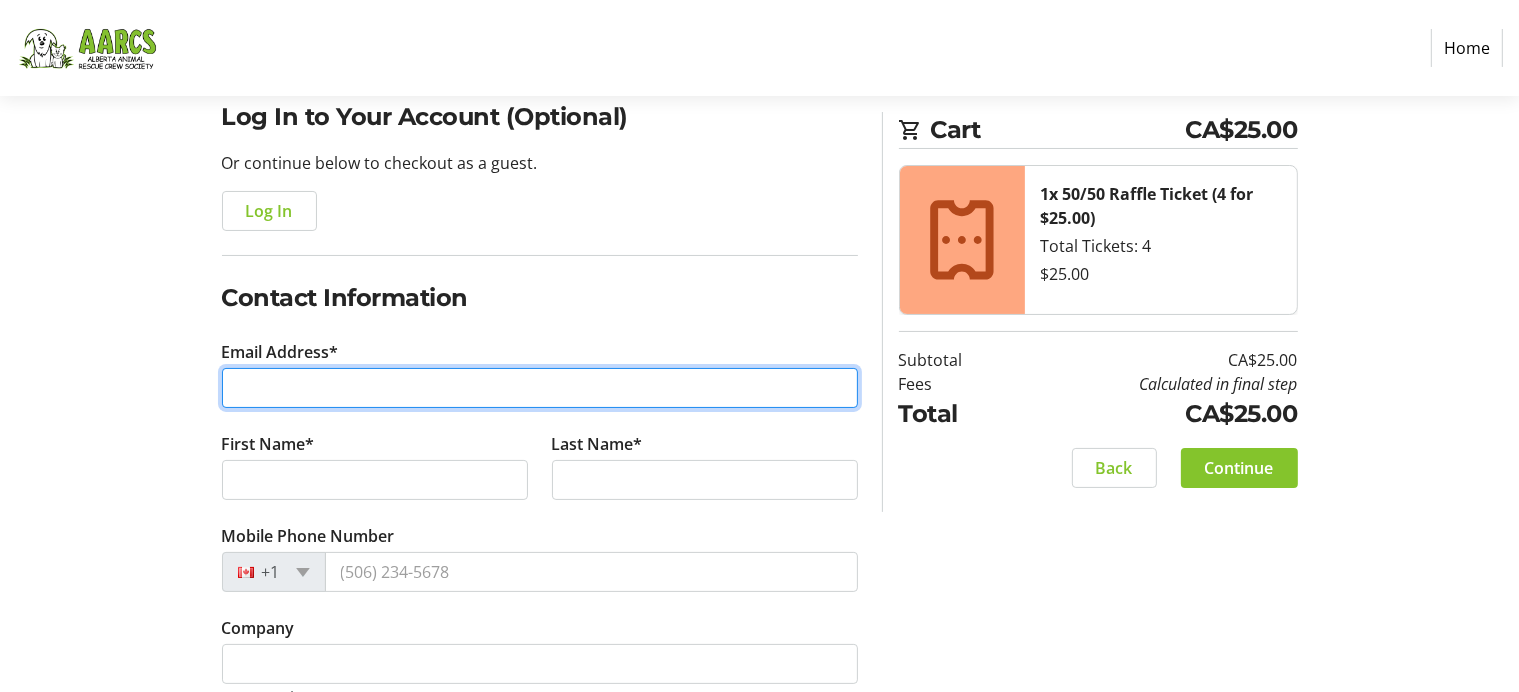click on "Email Address*" at bounding box center (540, 388) 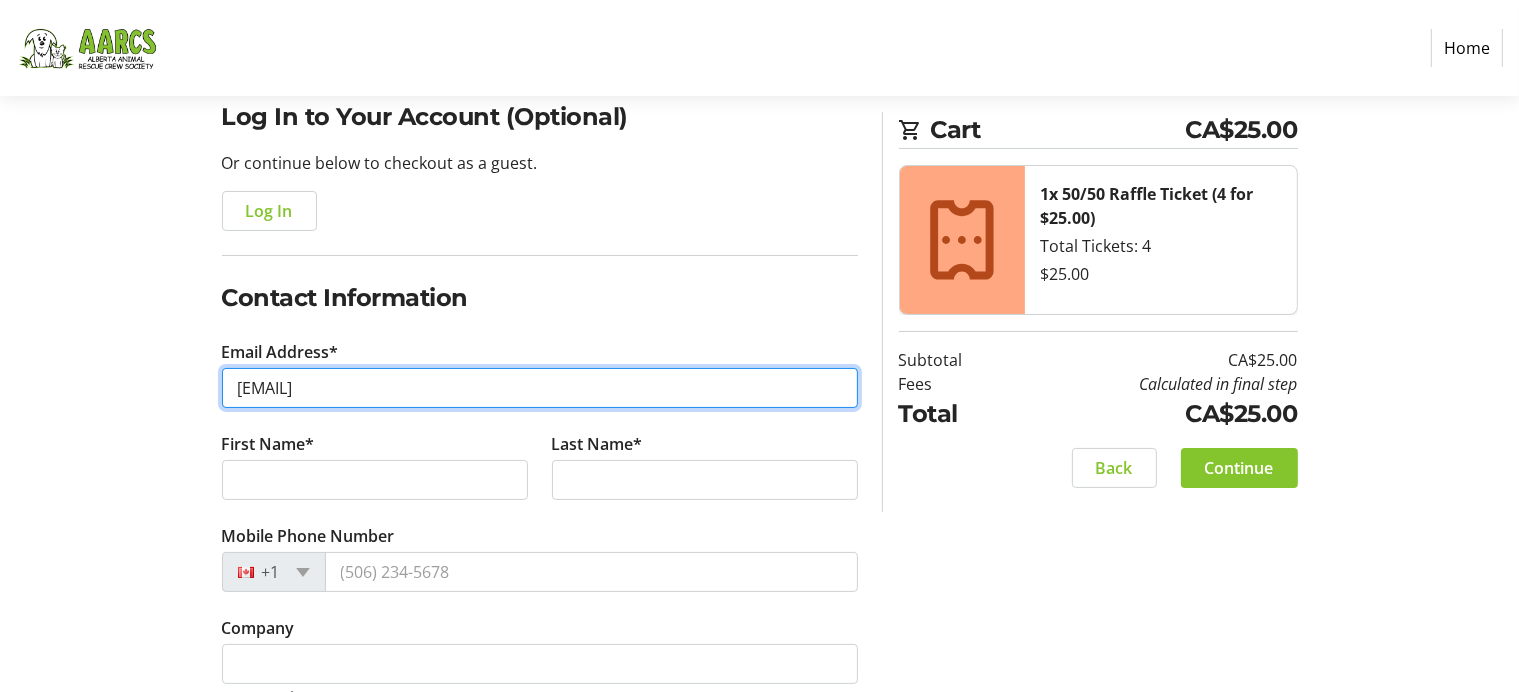 type on "[EMAIL]" 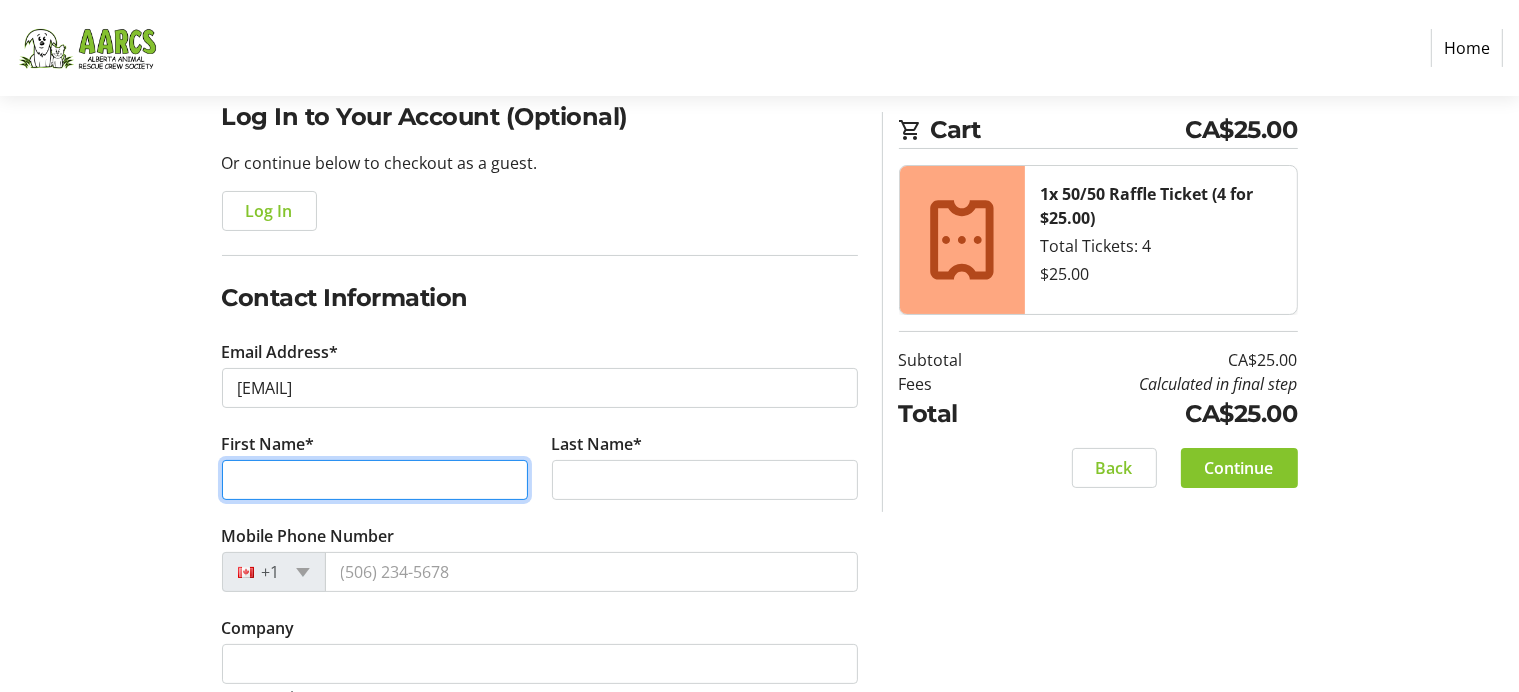 click on "First Name*" at bounding box center (375, 480) 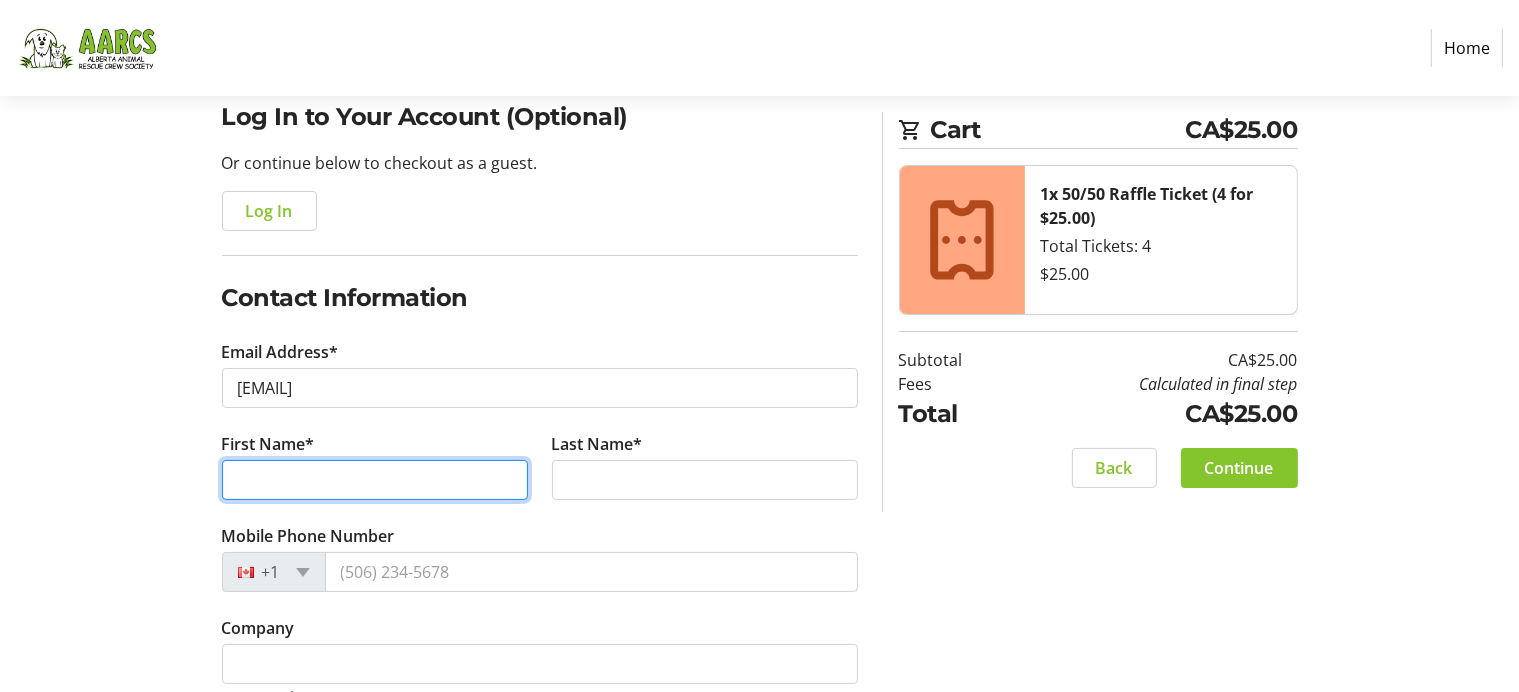 type on "[FIRST]" 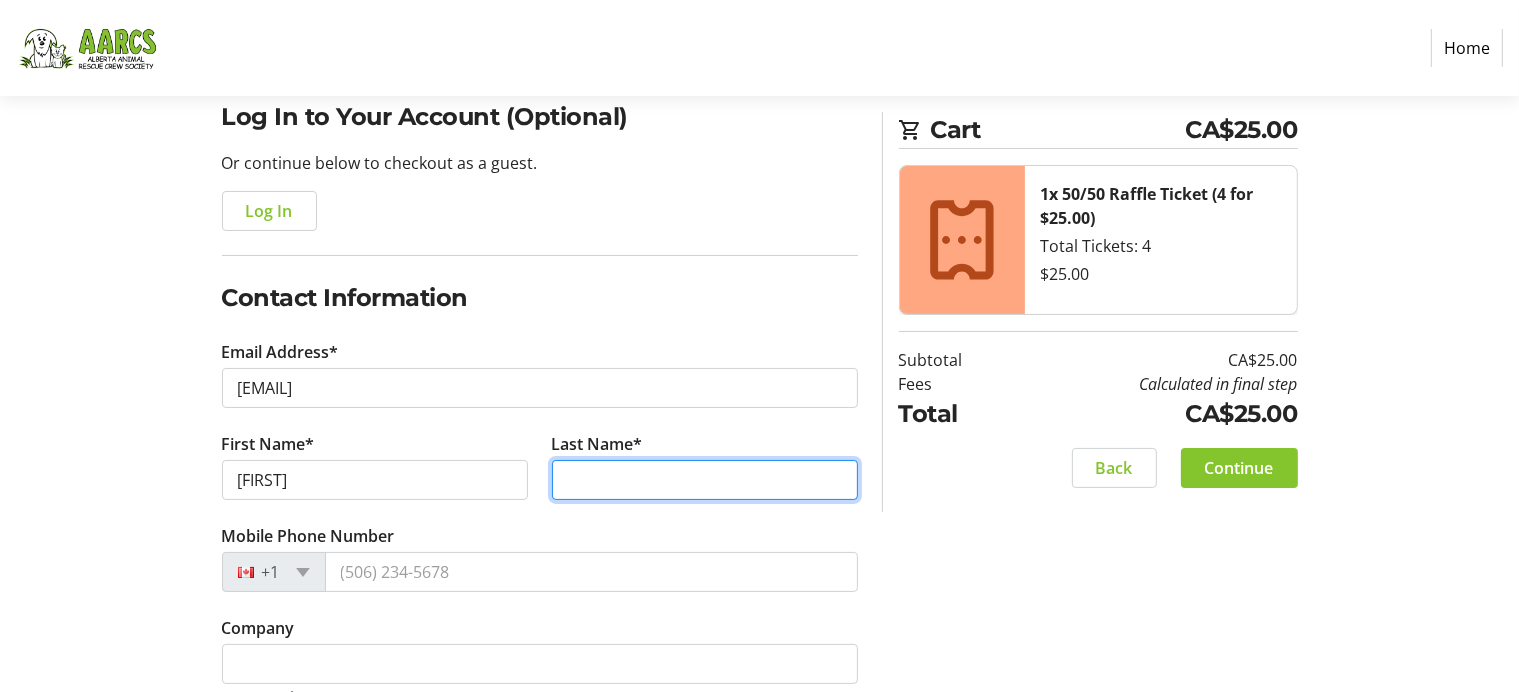 type on "[LAST]" 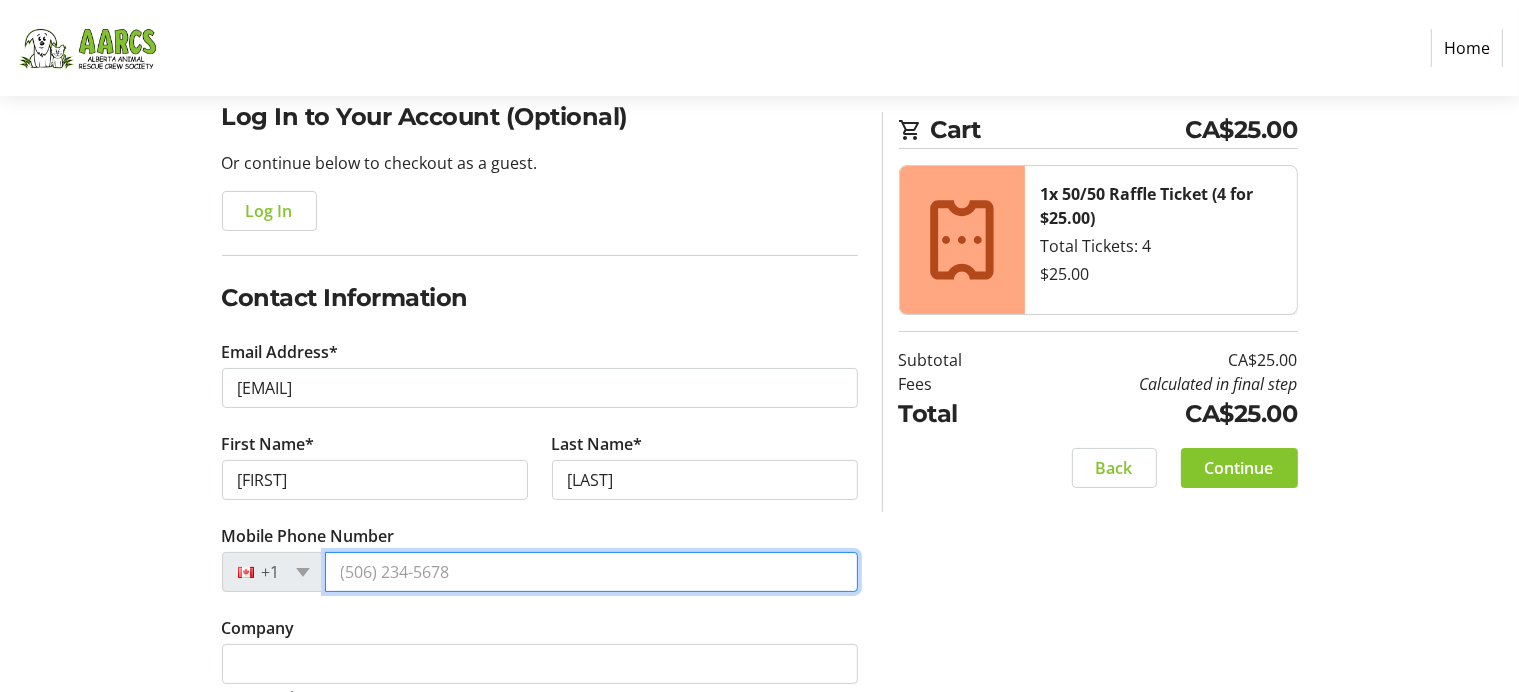 type on "[PHONE]" 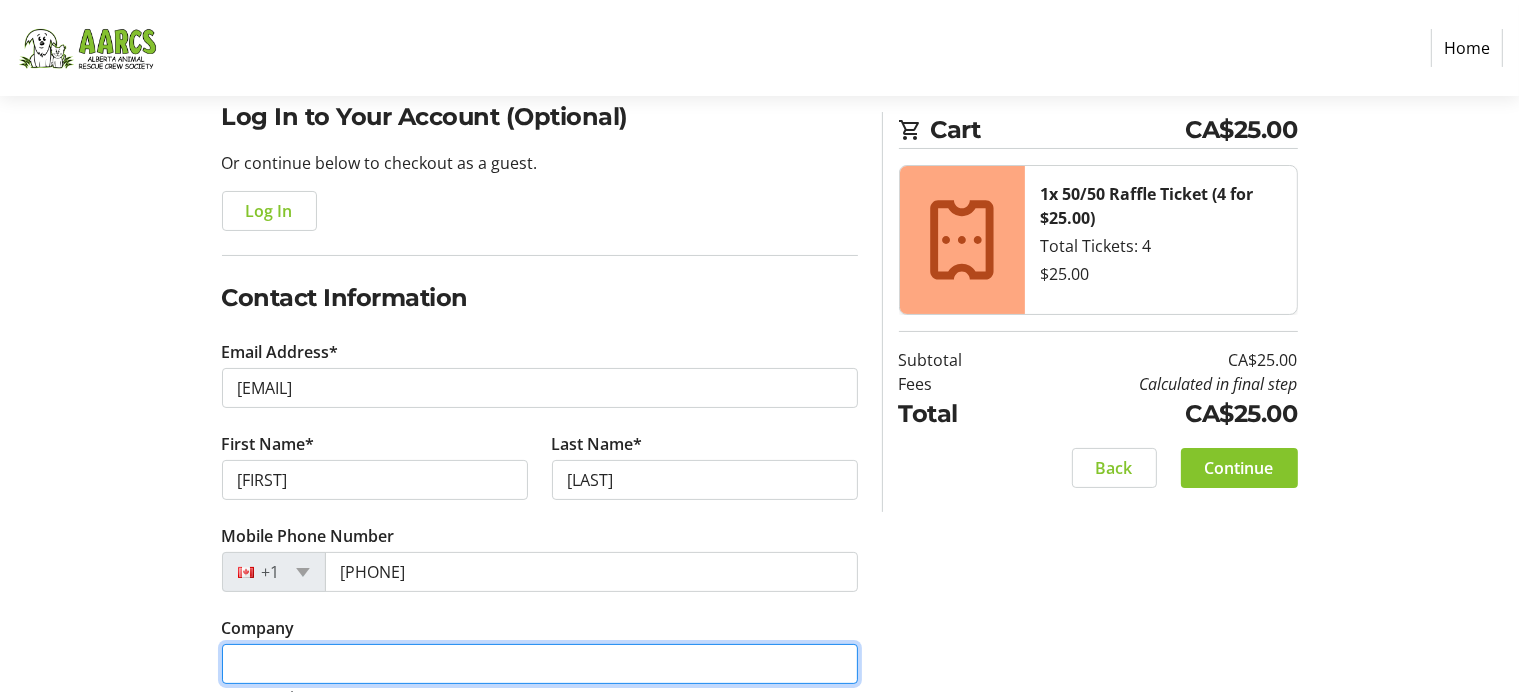 type on "Art in the Garden" 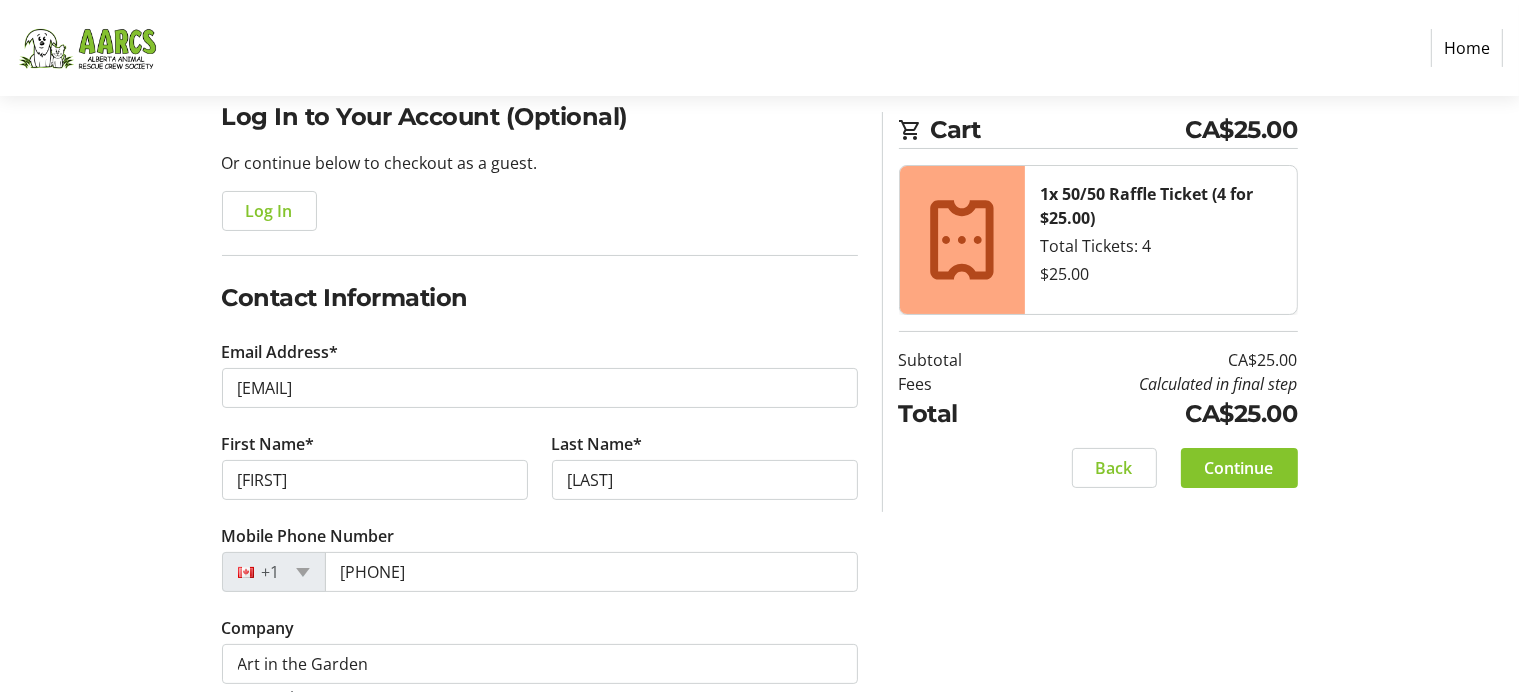 type on "[NUMBER] [STREET], [CITY], [PROVINCE]
[POSTAL CODE]" 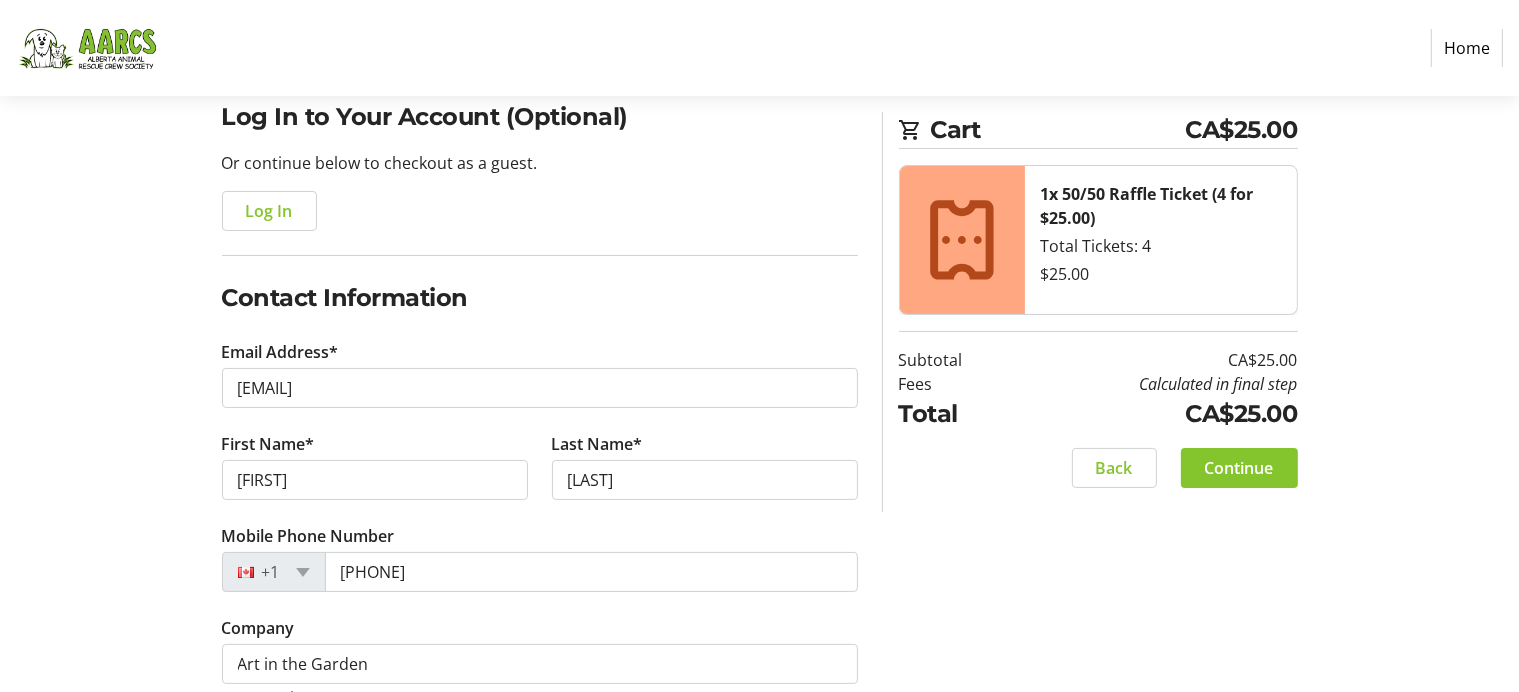 type on "Calgary" 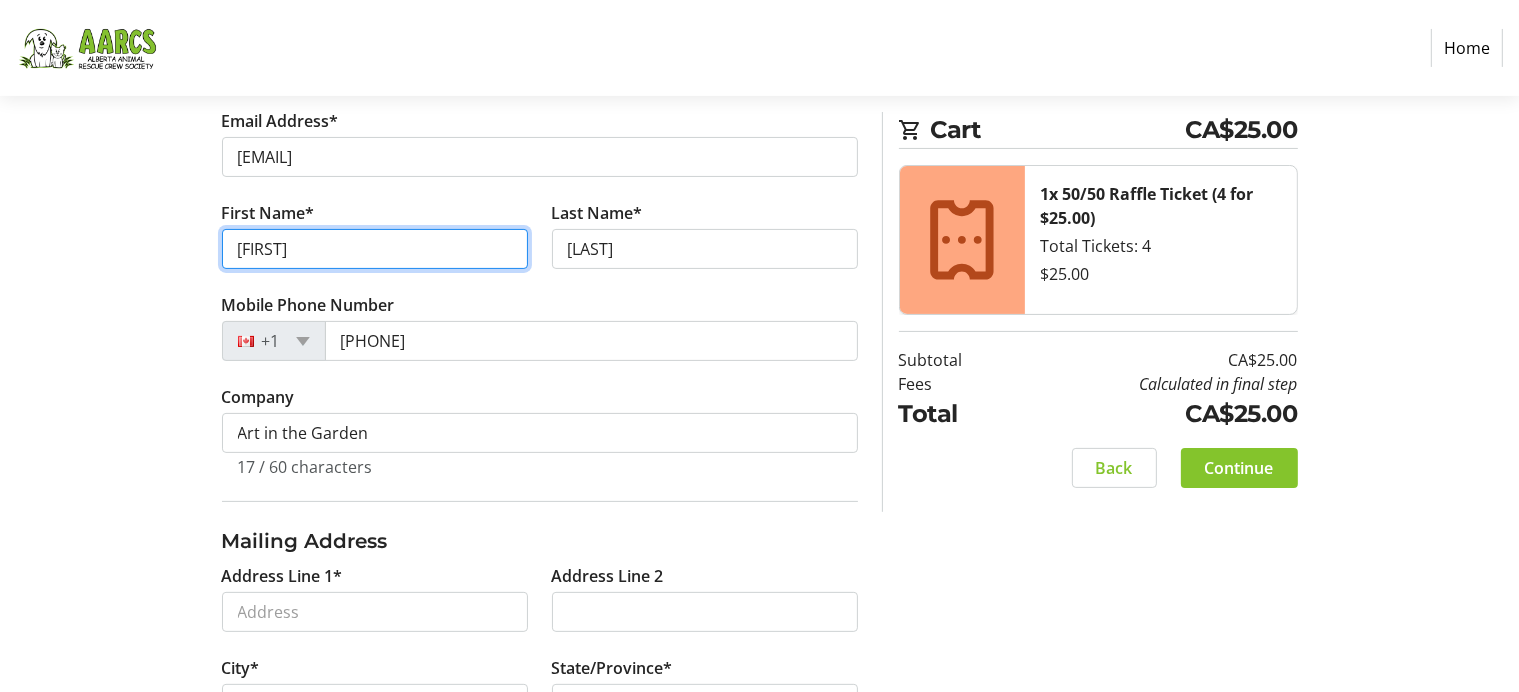 scroll, scrollTop: 395, scrollLeft: 0, axis: vertical 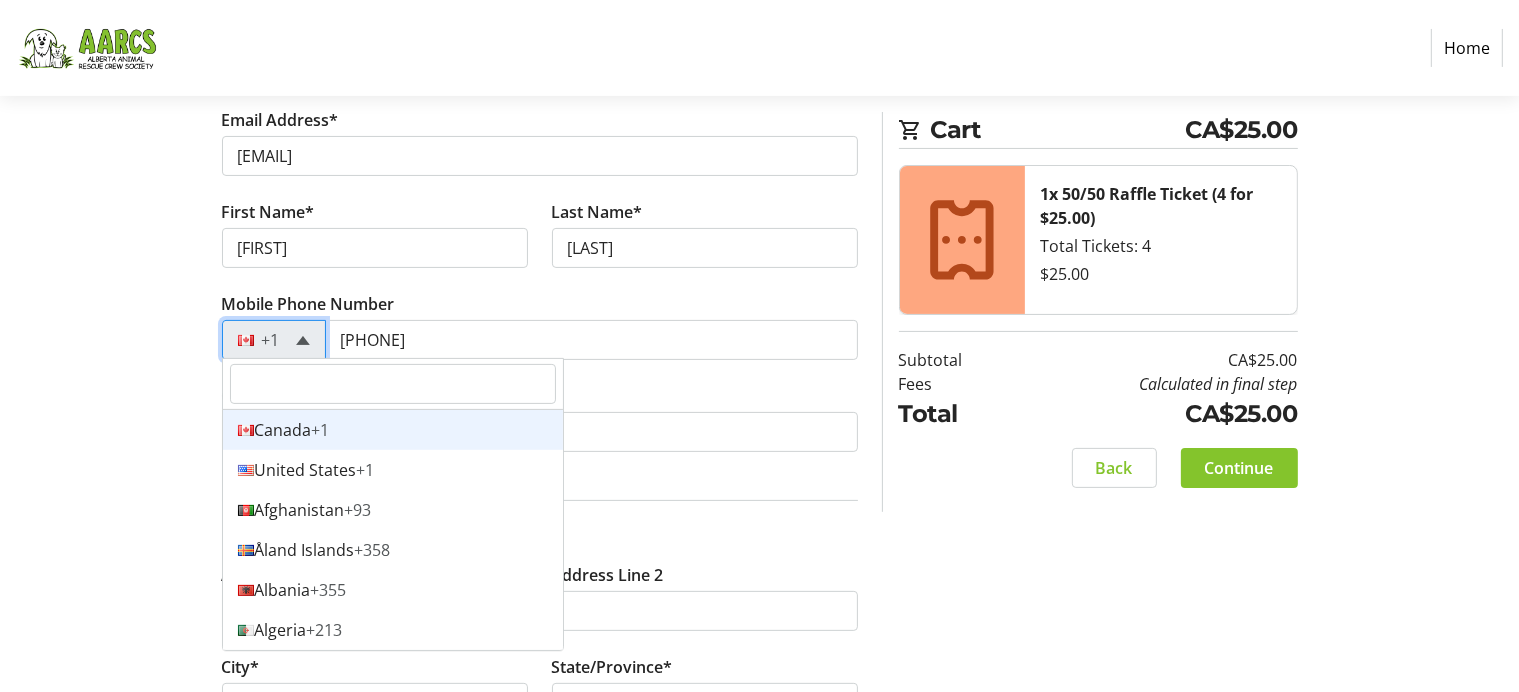 click 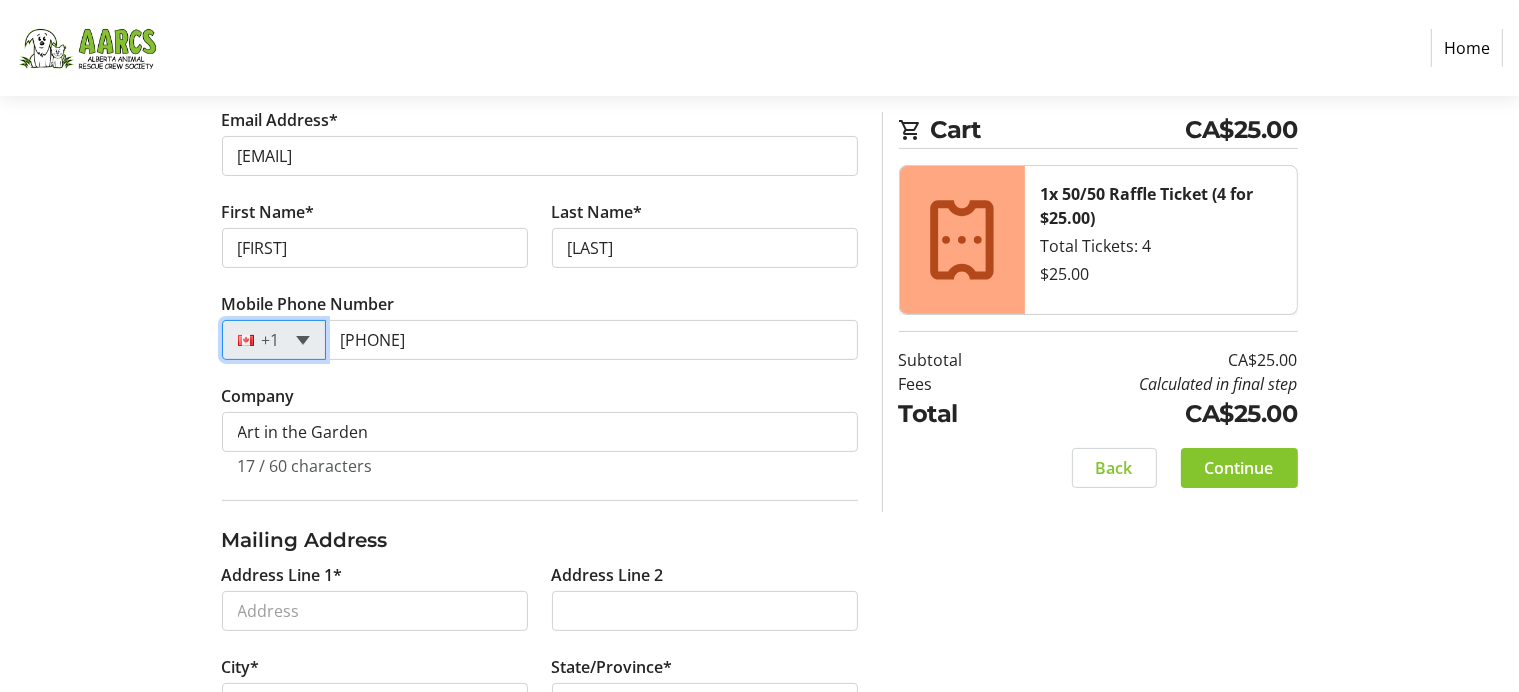 click 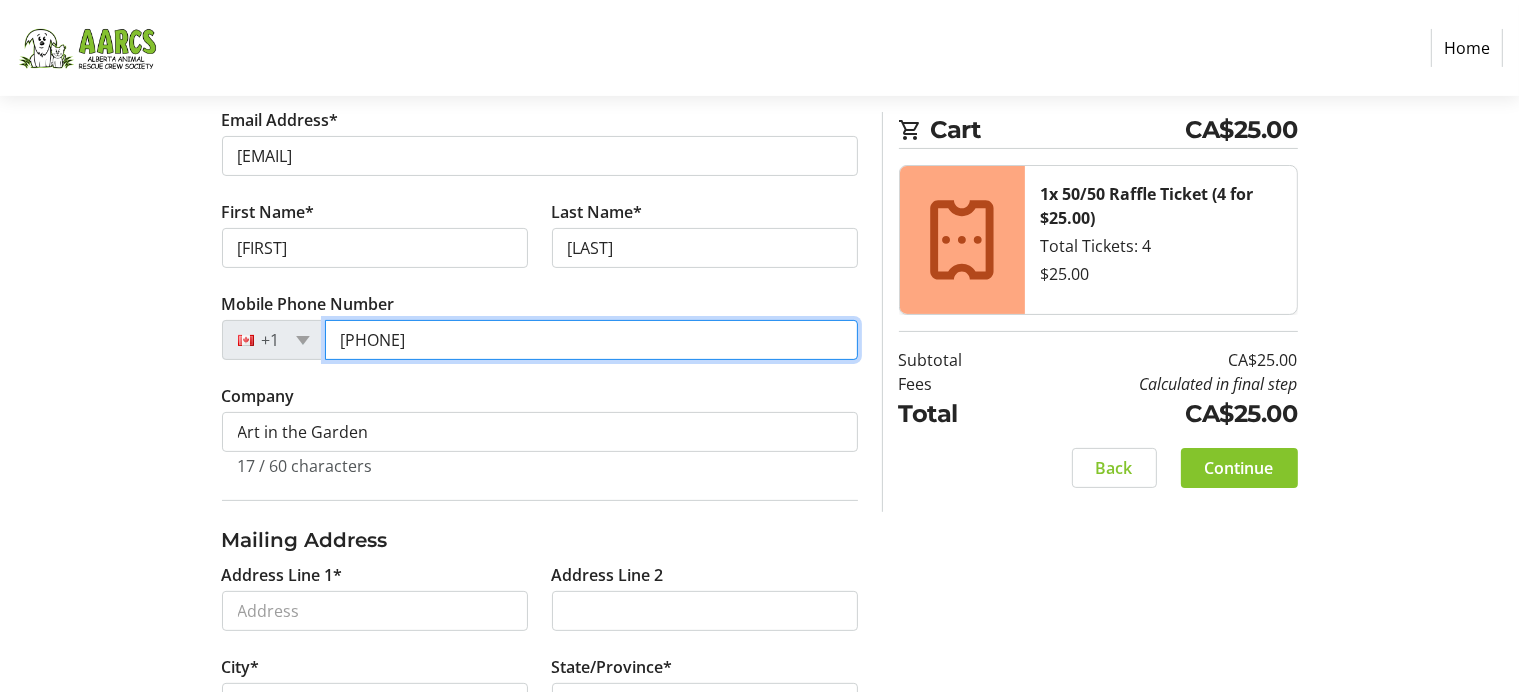 drag, startPoint x: 456, startPoint y: 338, endPoint x: 380, endPoint y: 328, distance: 76.655075 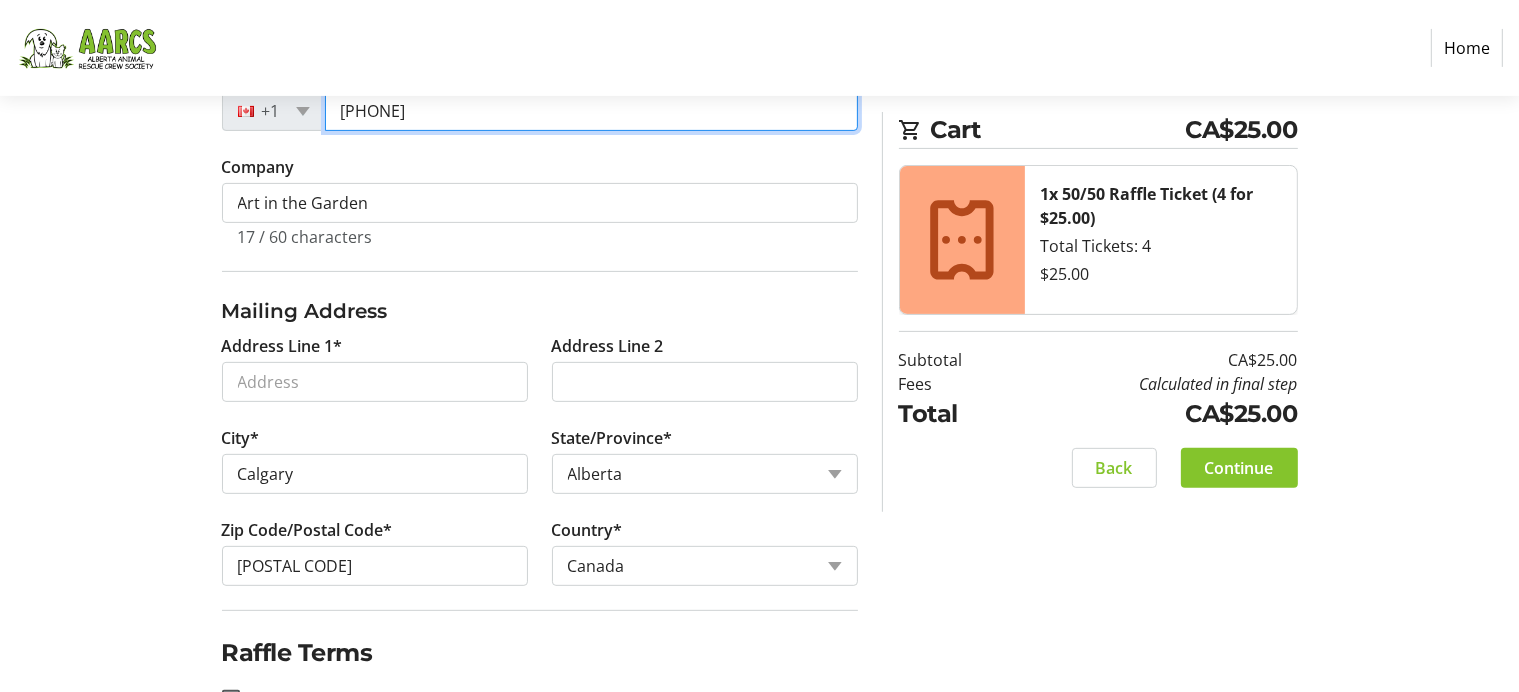 scroll, scrollTop: 688, scrollLeft: 0, axis: vertical 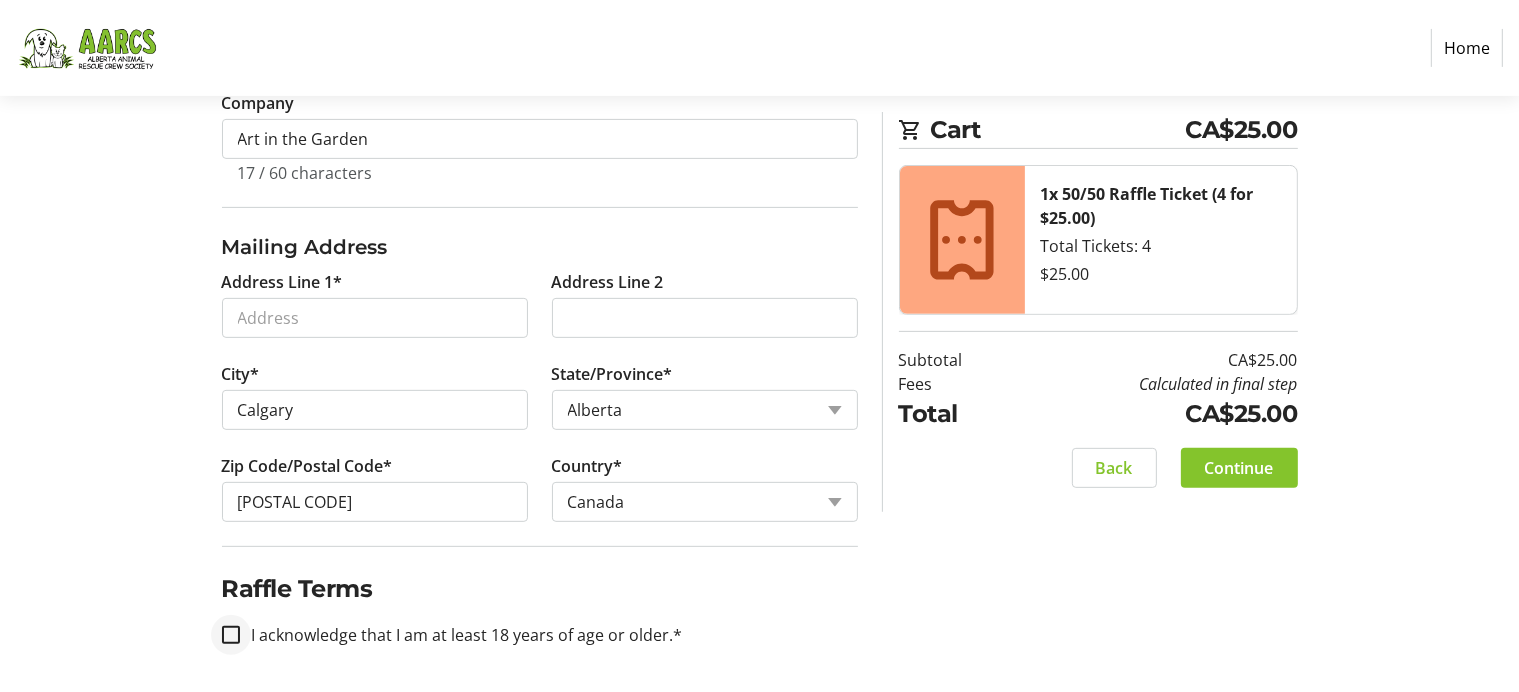 type on "[PHONE]" 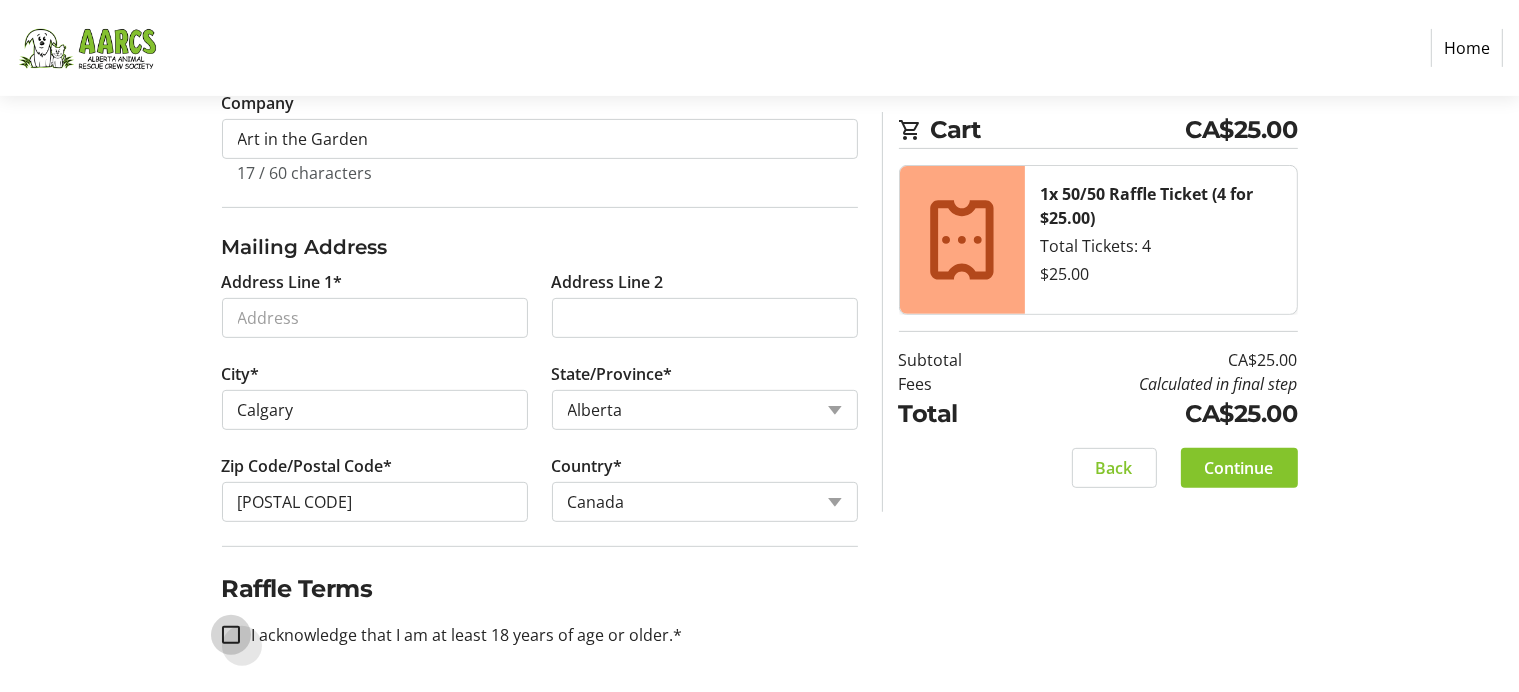 click on "I acknowledge that I am at least 18 years of age or older.*" at bounding box center (231, 635) 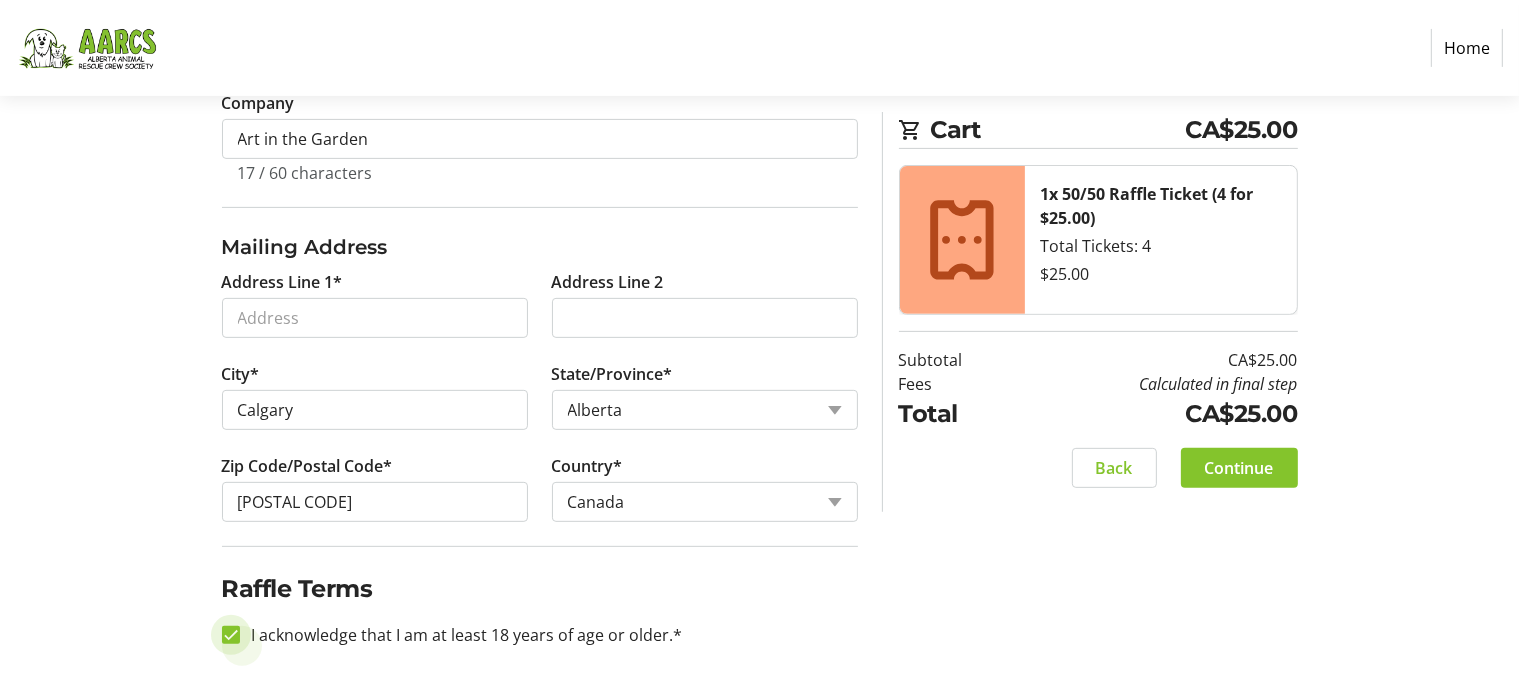 checkbox on "true" 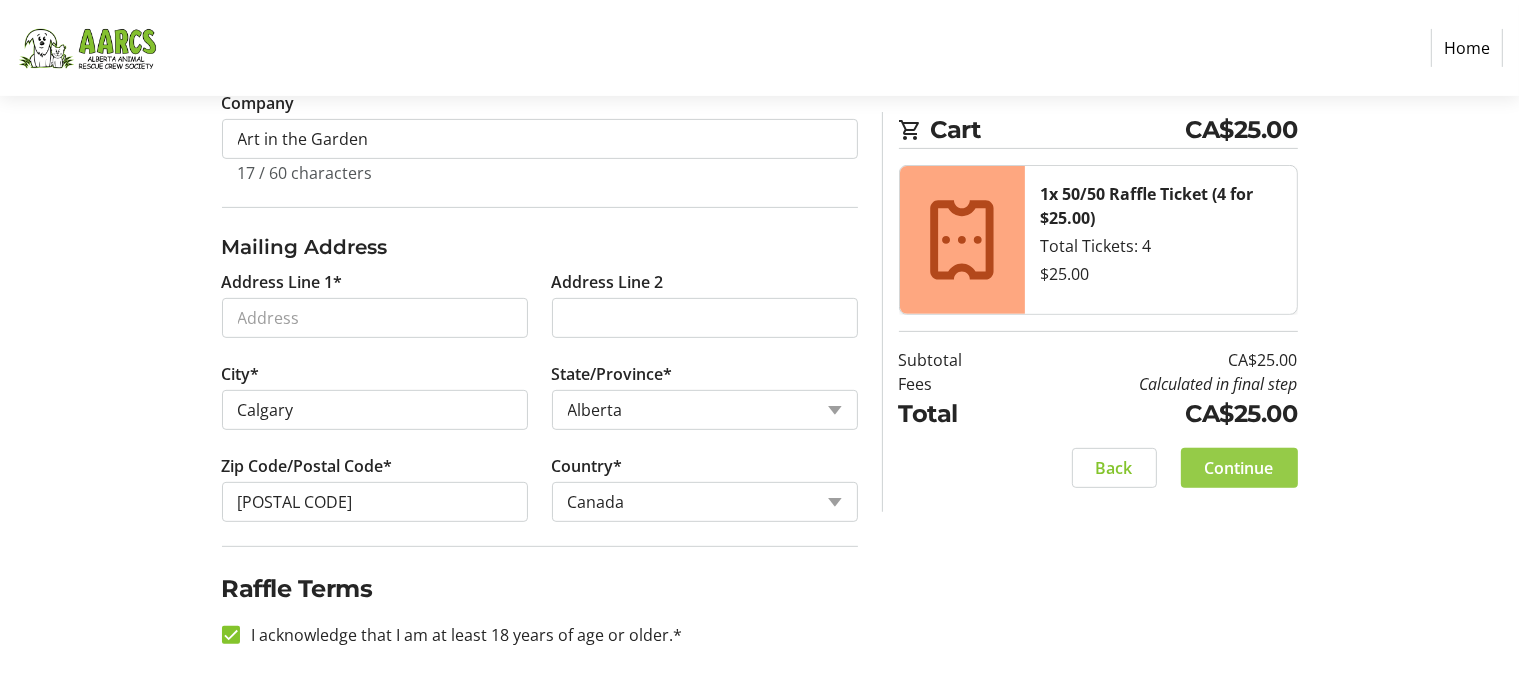 click on "Continue" 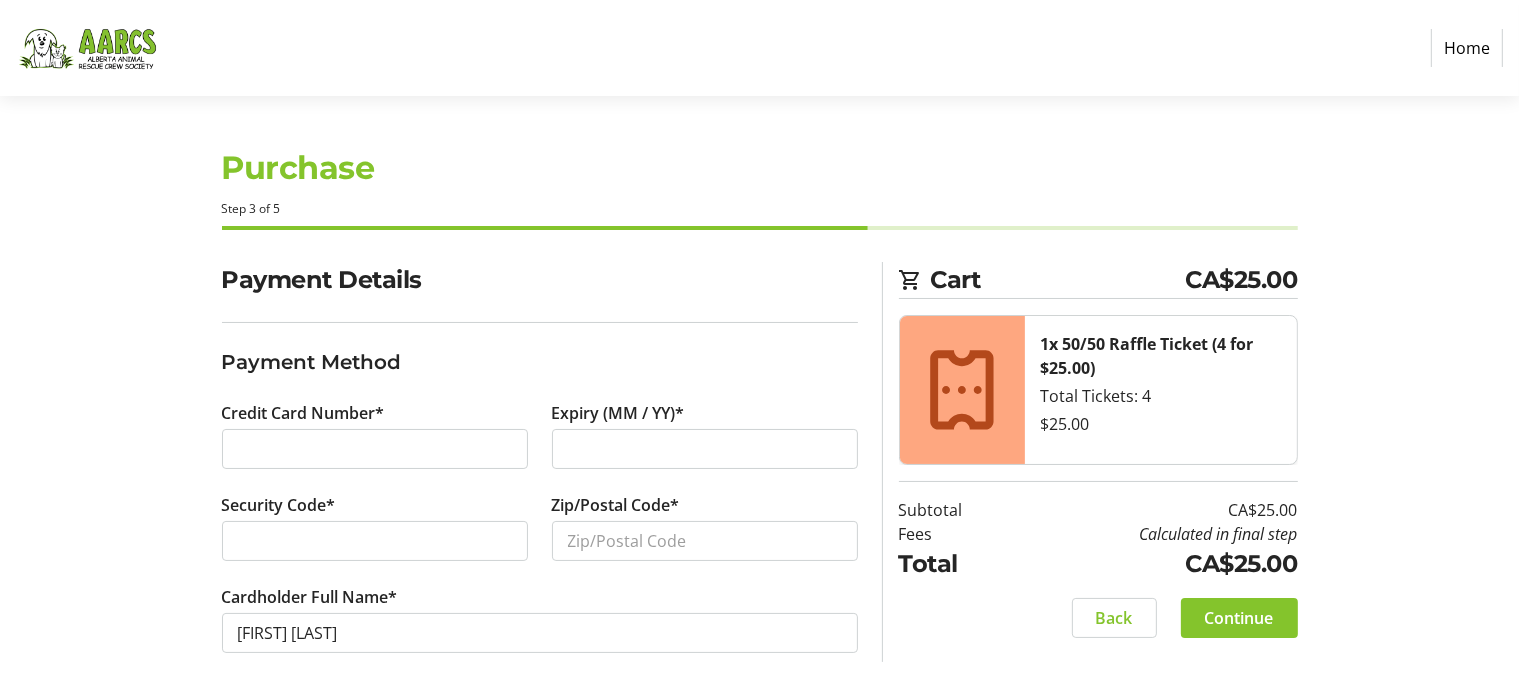 scroll, scrollTop: 8, scrollLeft: 0, axis: vertical 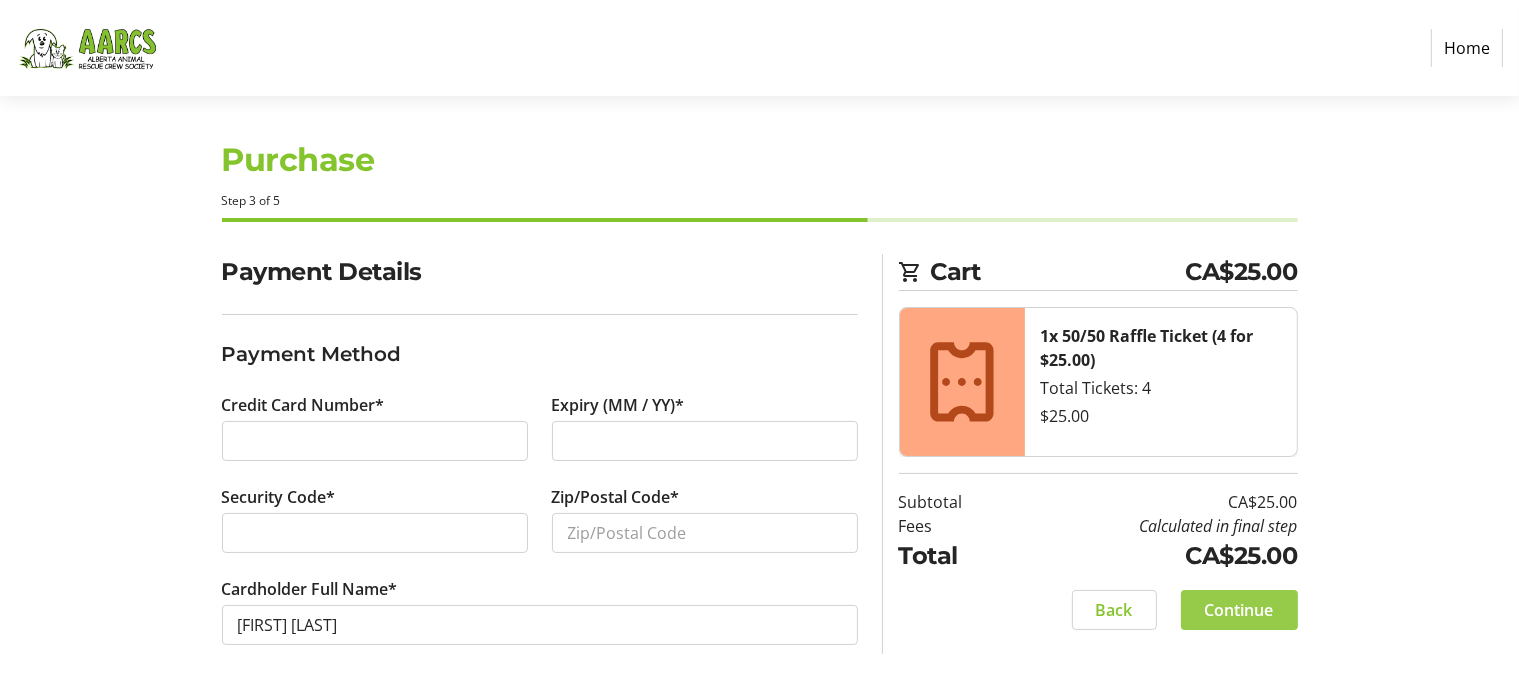 click on "Continue" 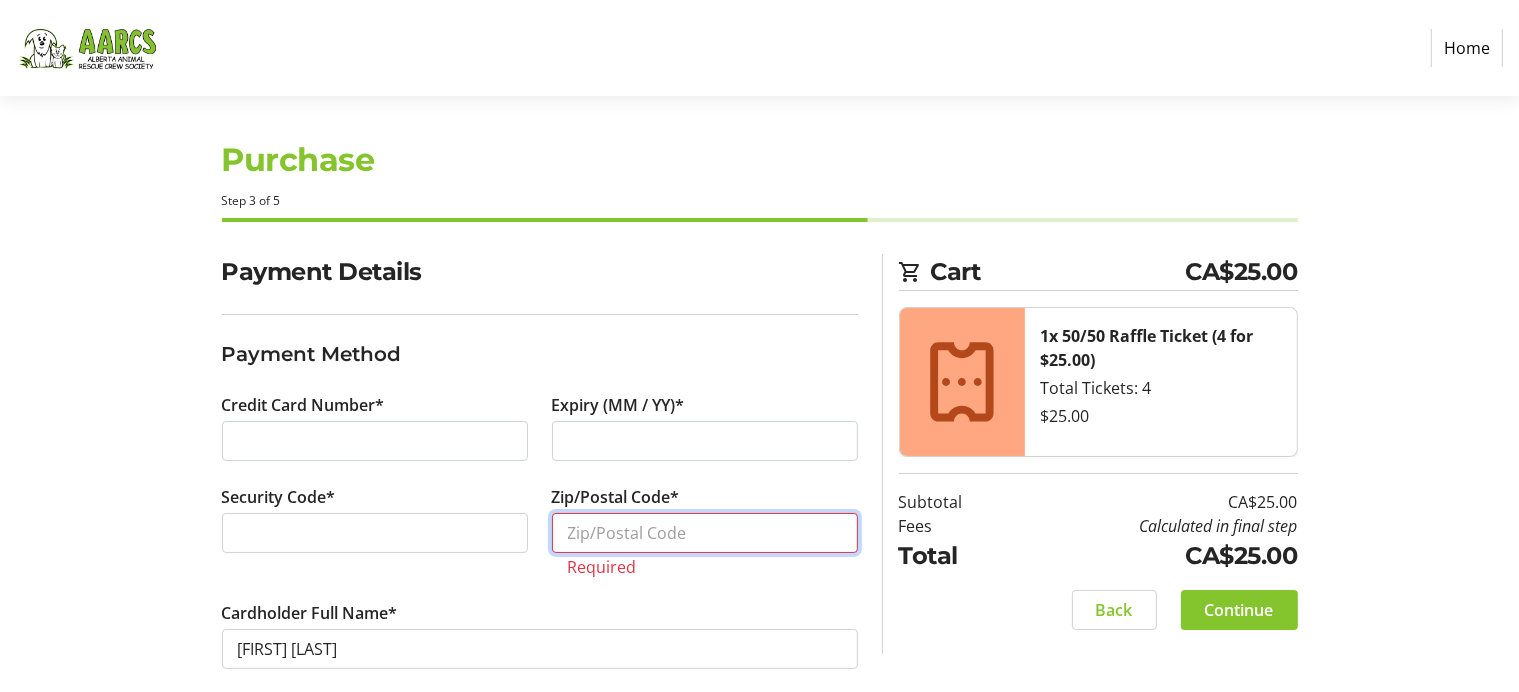 click on "Zip/Postal Code*" at bounding box center (705, 533) 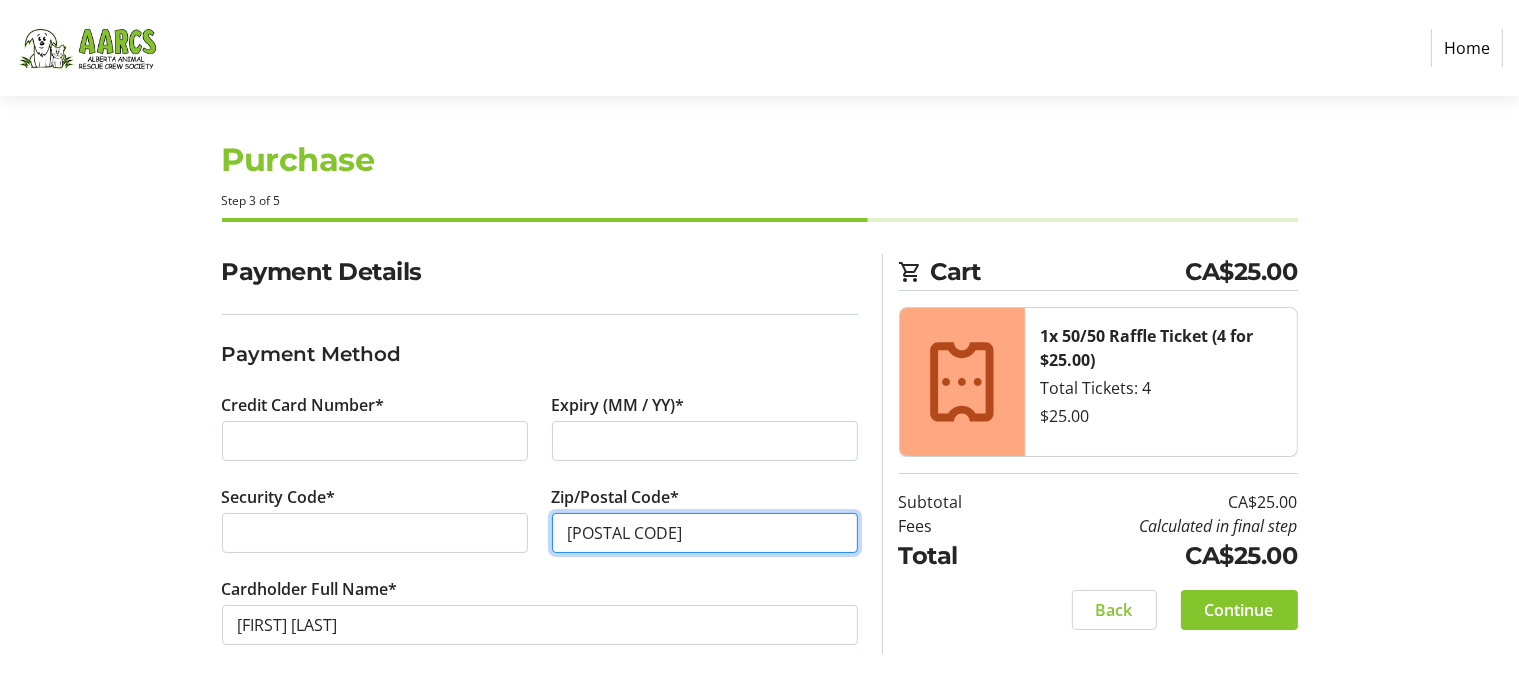 type on "[POSTAL CODE]" 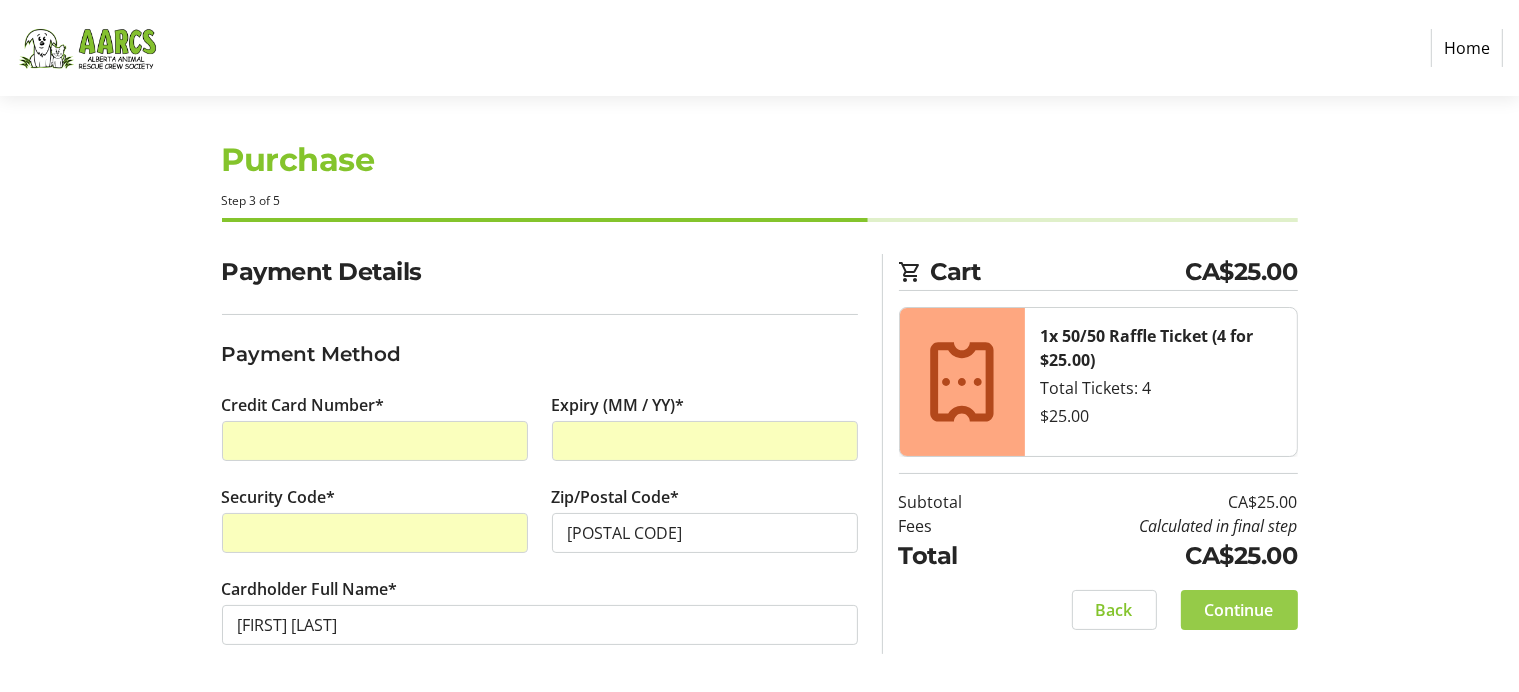 click on "Continue" 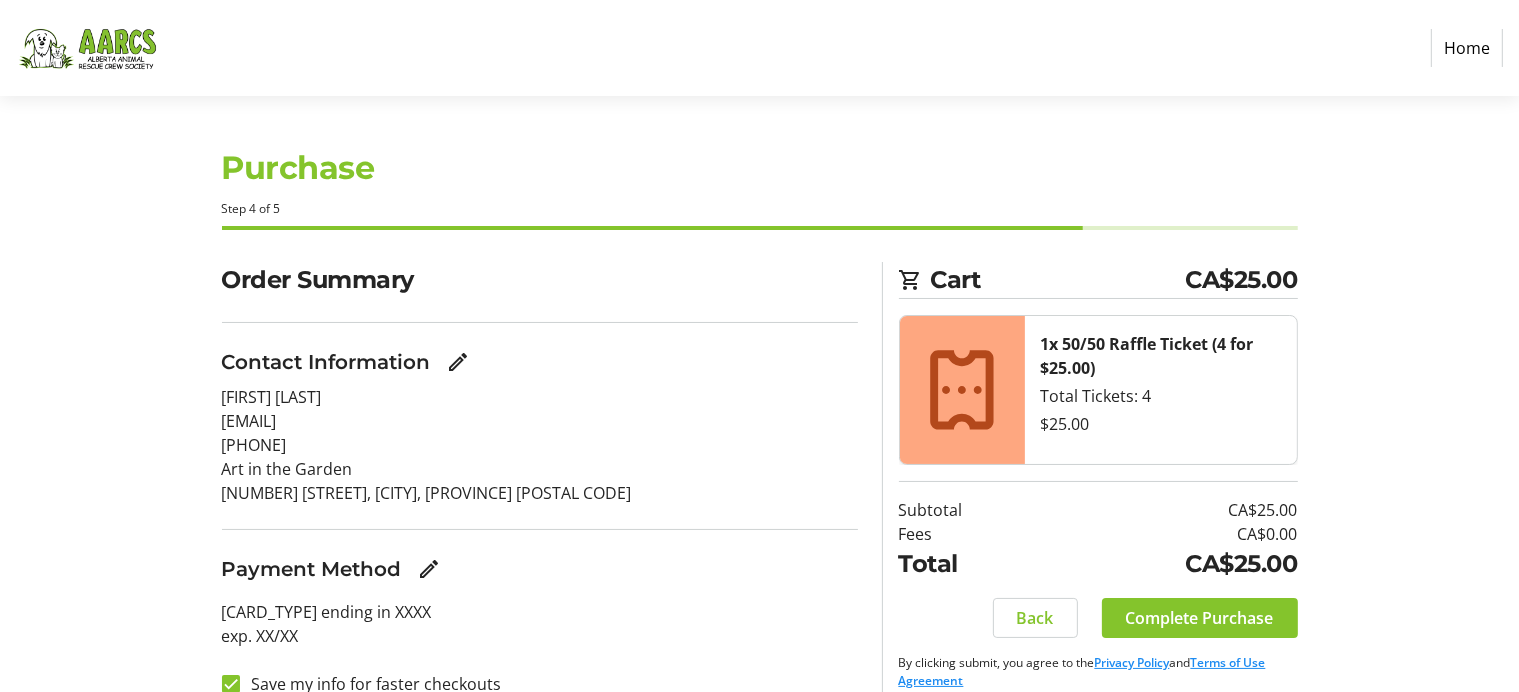 scroll, scrollTop: 28, scrollLeft: 0, axis: vertical 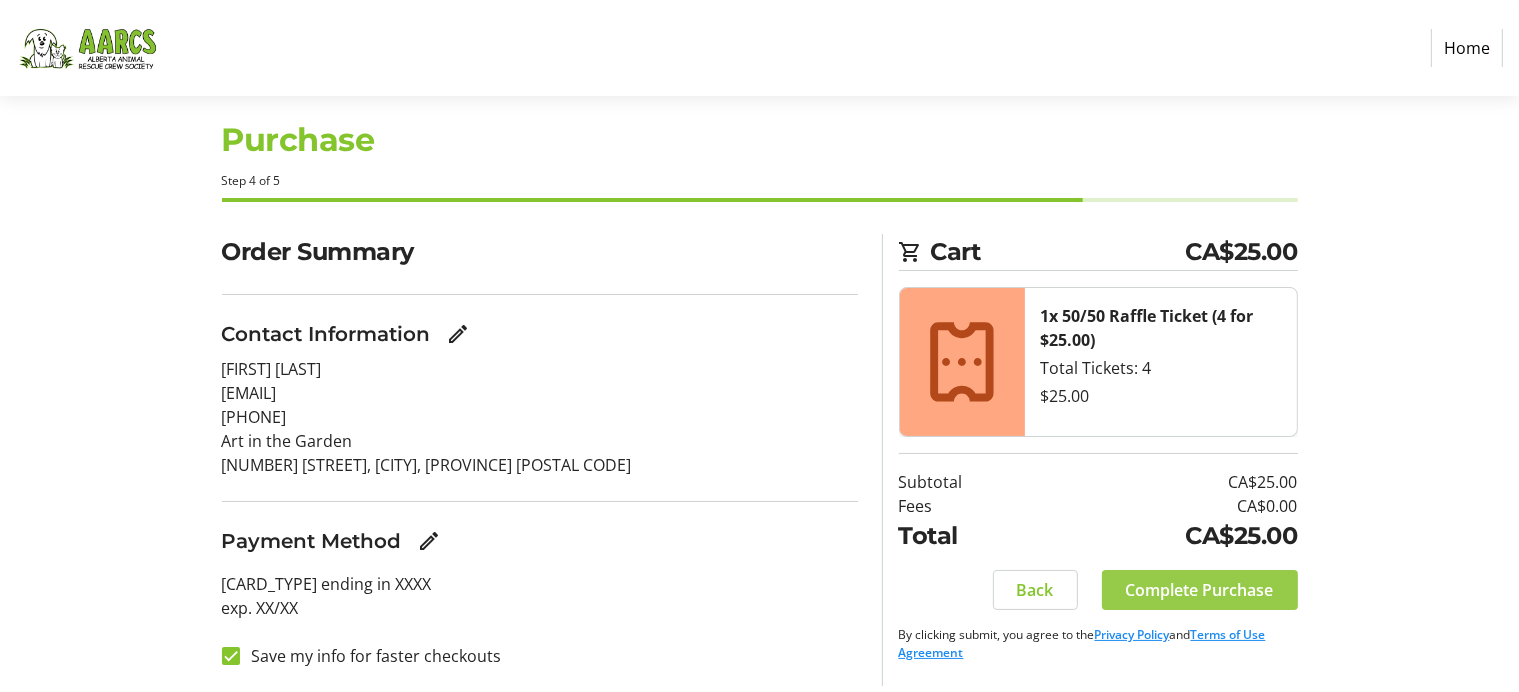 click on "Complete Purchase" 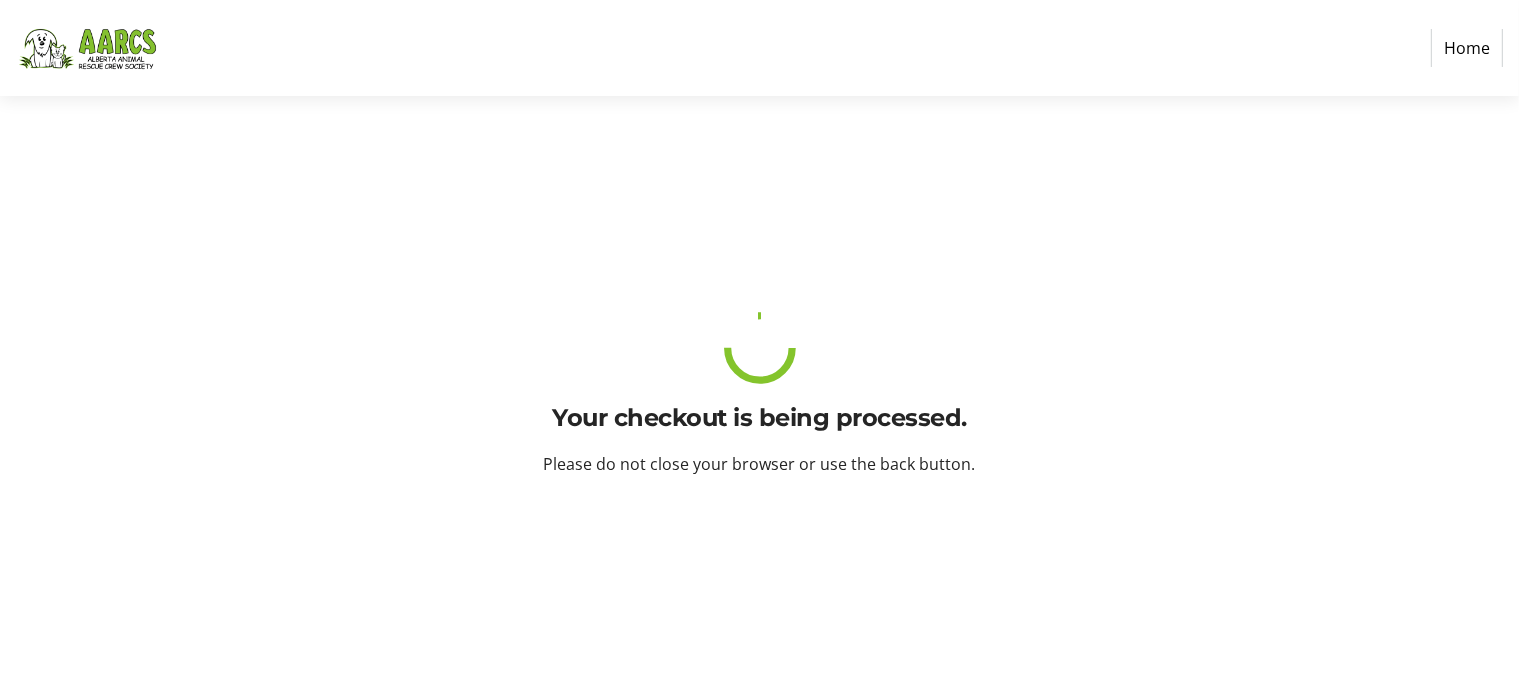 scroll, scrollTop: 0, scrollLeft: 0, axis: both 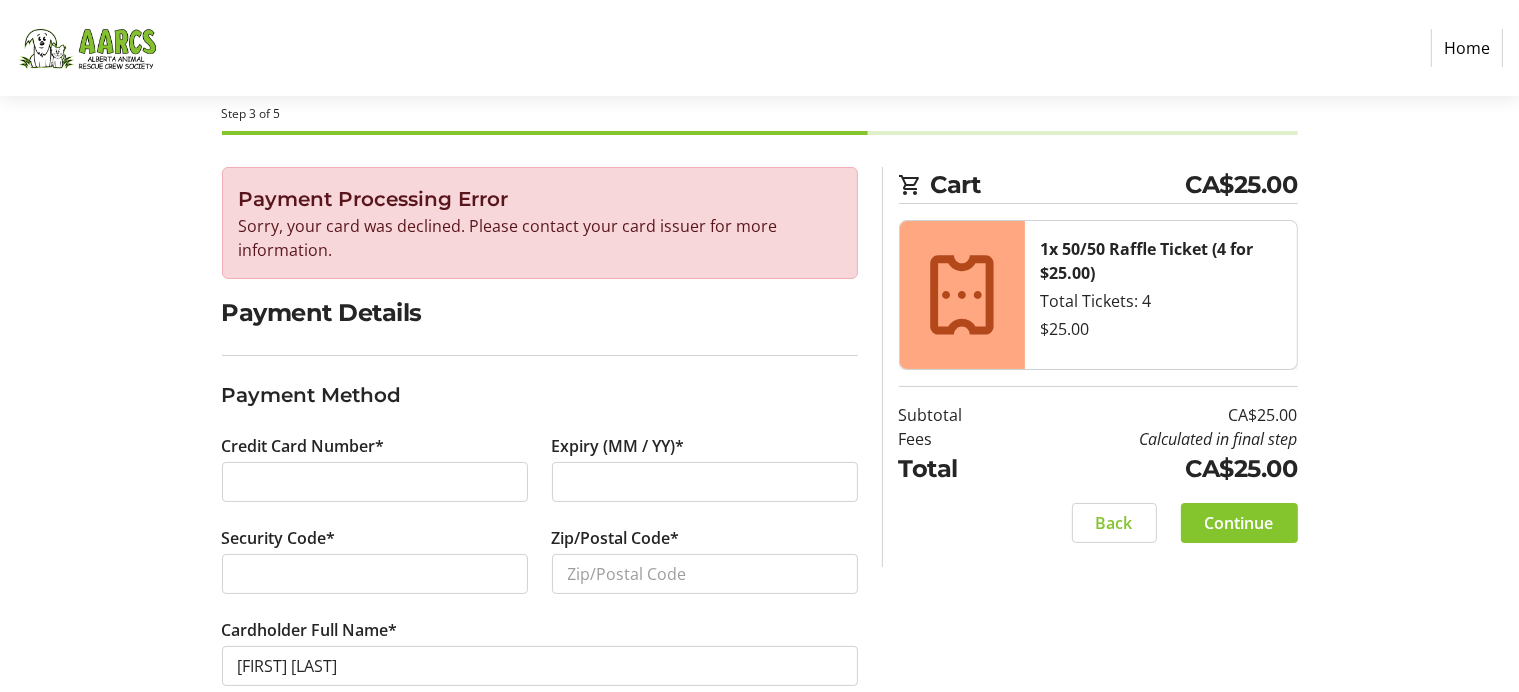 click at bounding box center (375, 482) 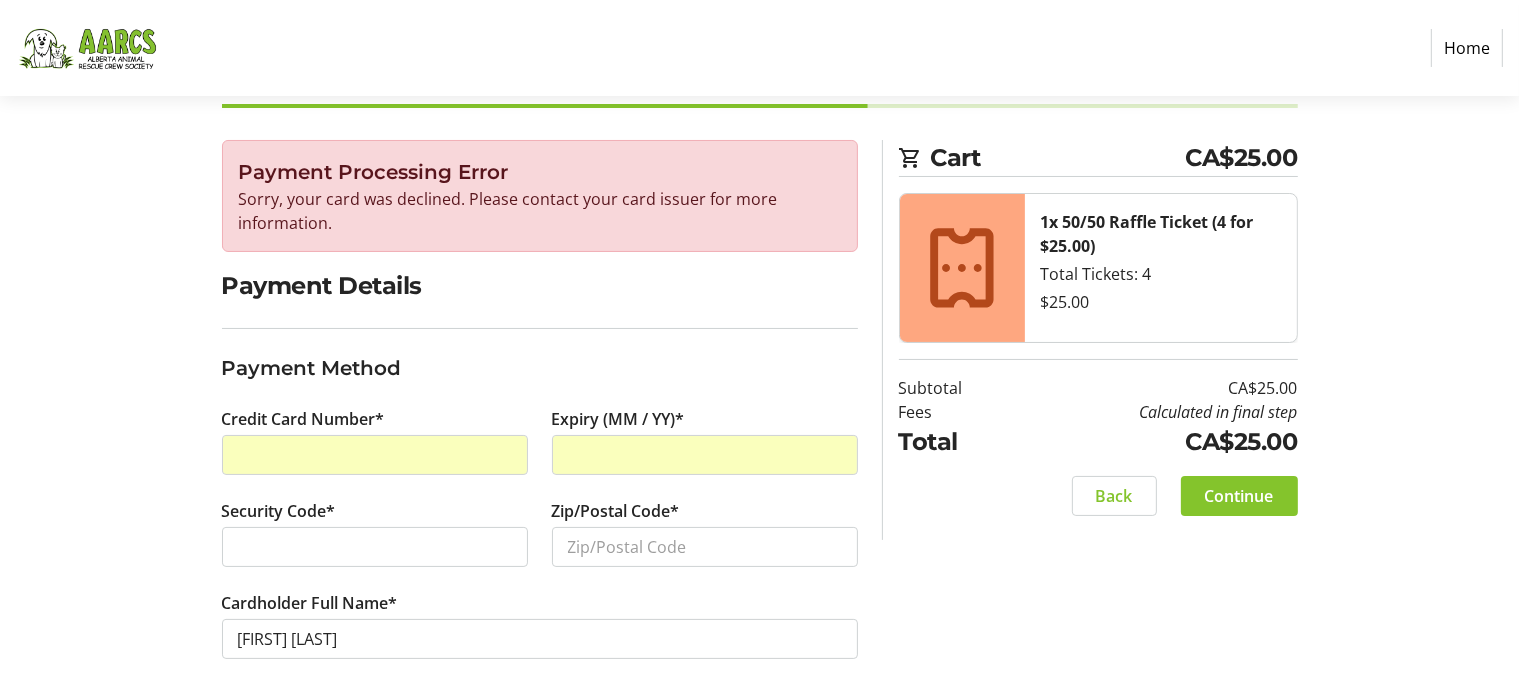 scroll, scrollTop: 135, scrollLeft: 0, axis: vertical 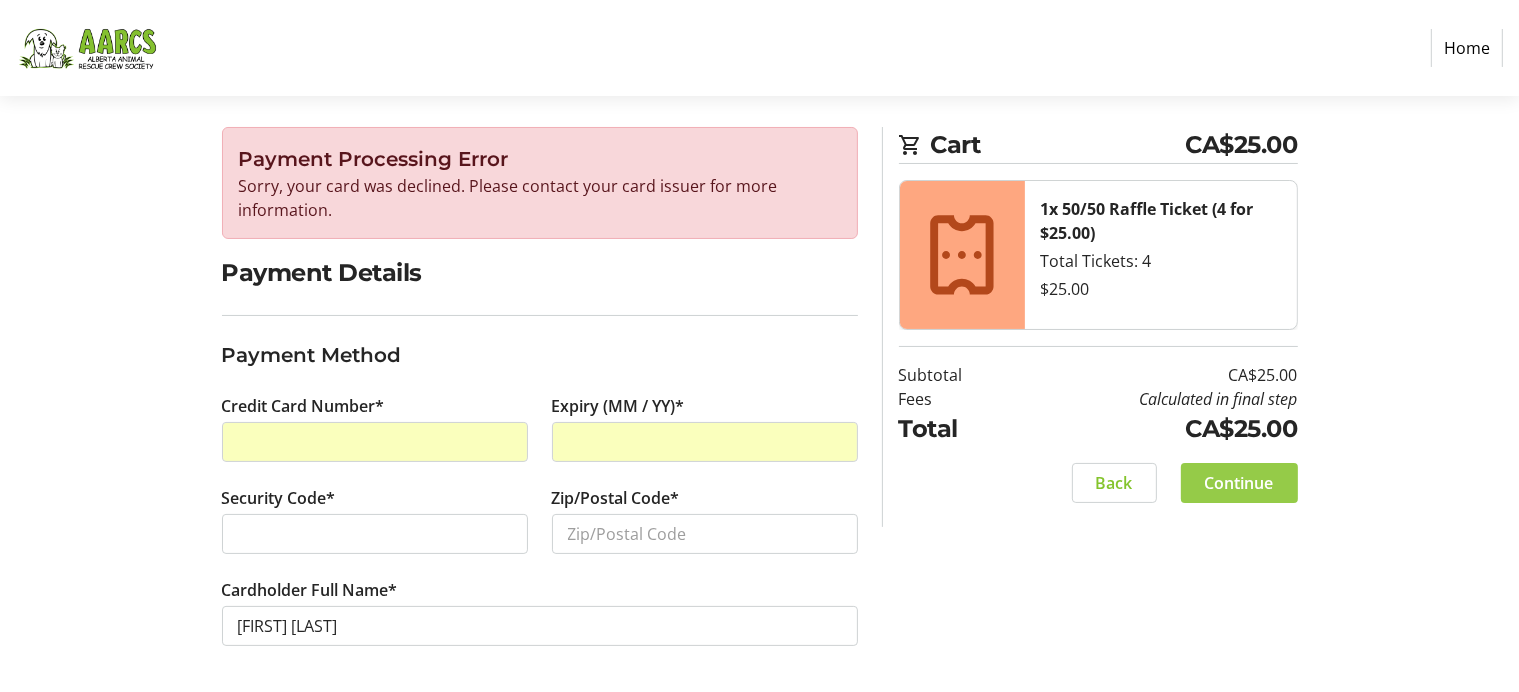 click on "Continue" 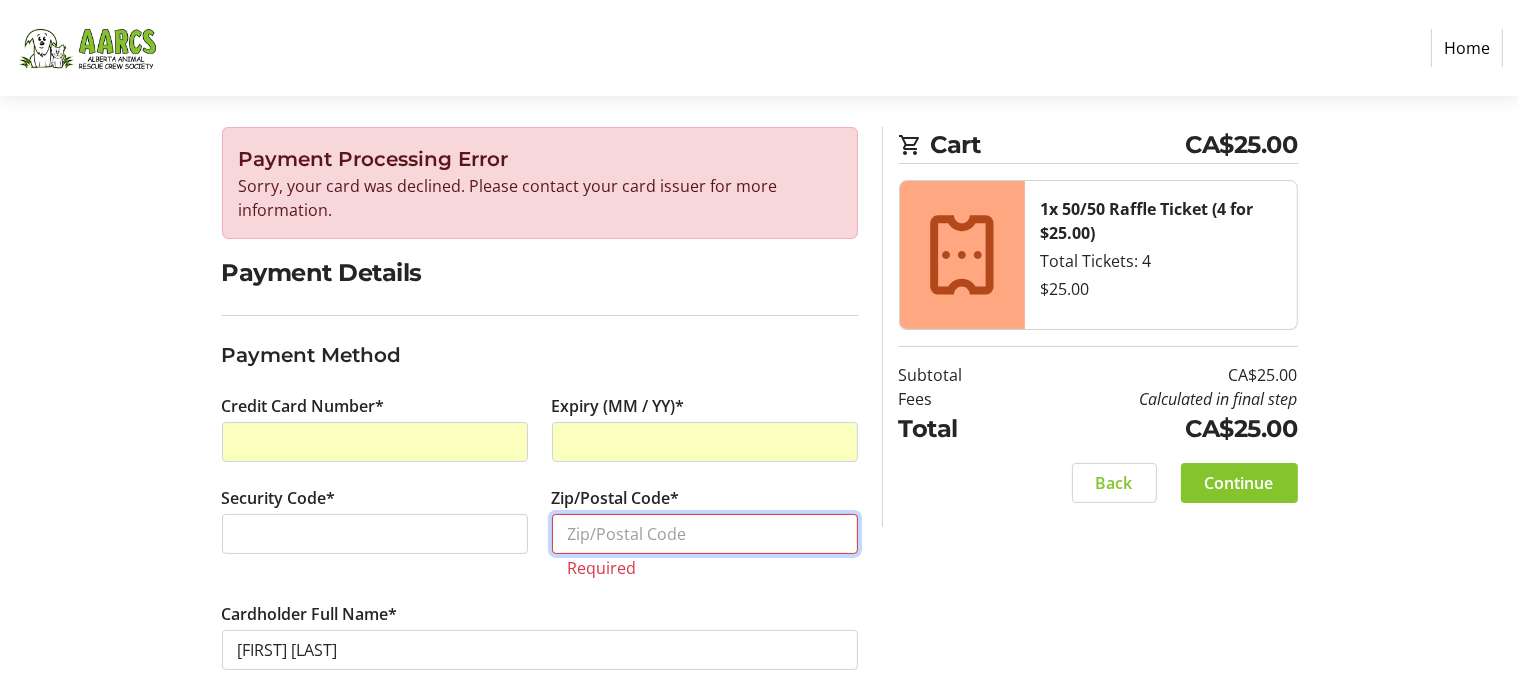 click on "Zip/Postal Code*" at bounding box center (705, 534) 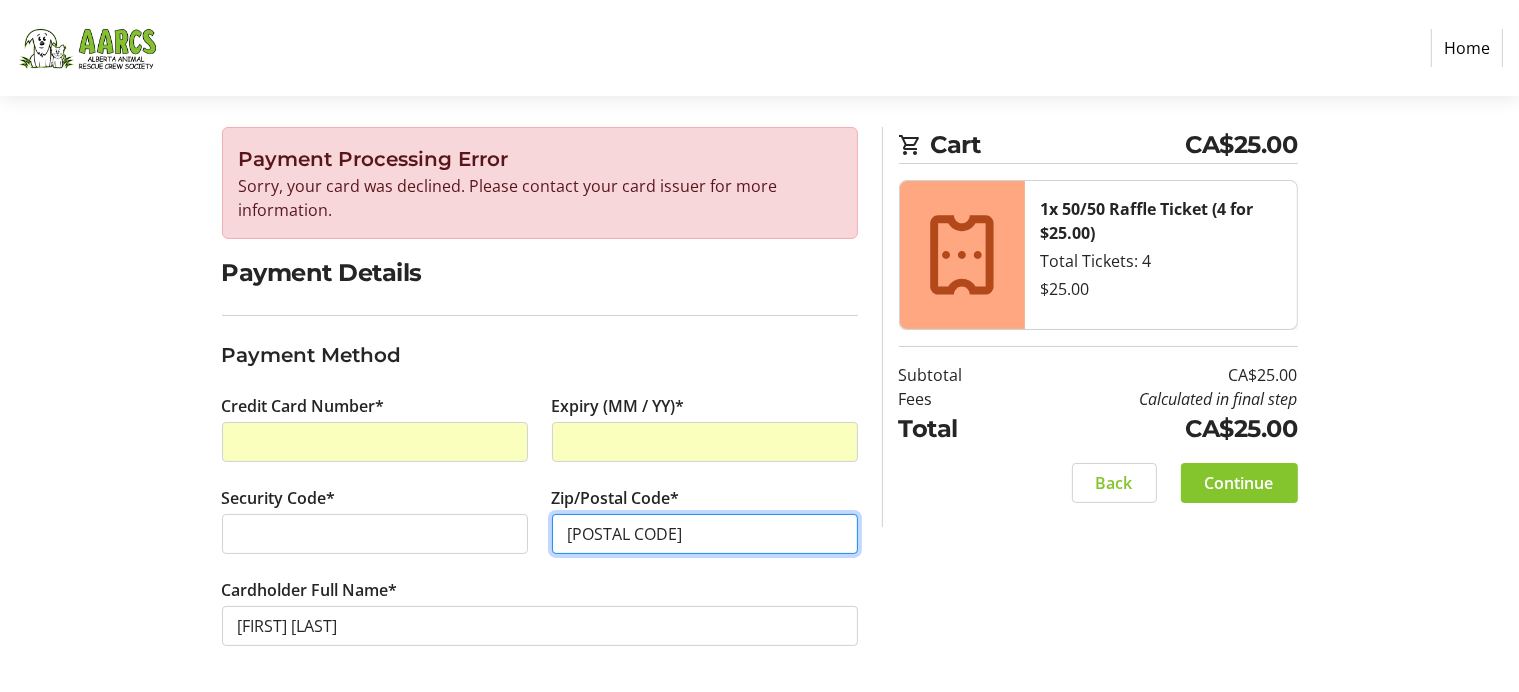 type on "[POSTAL CODE]" 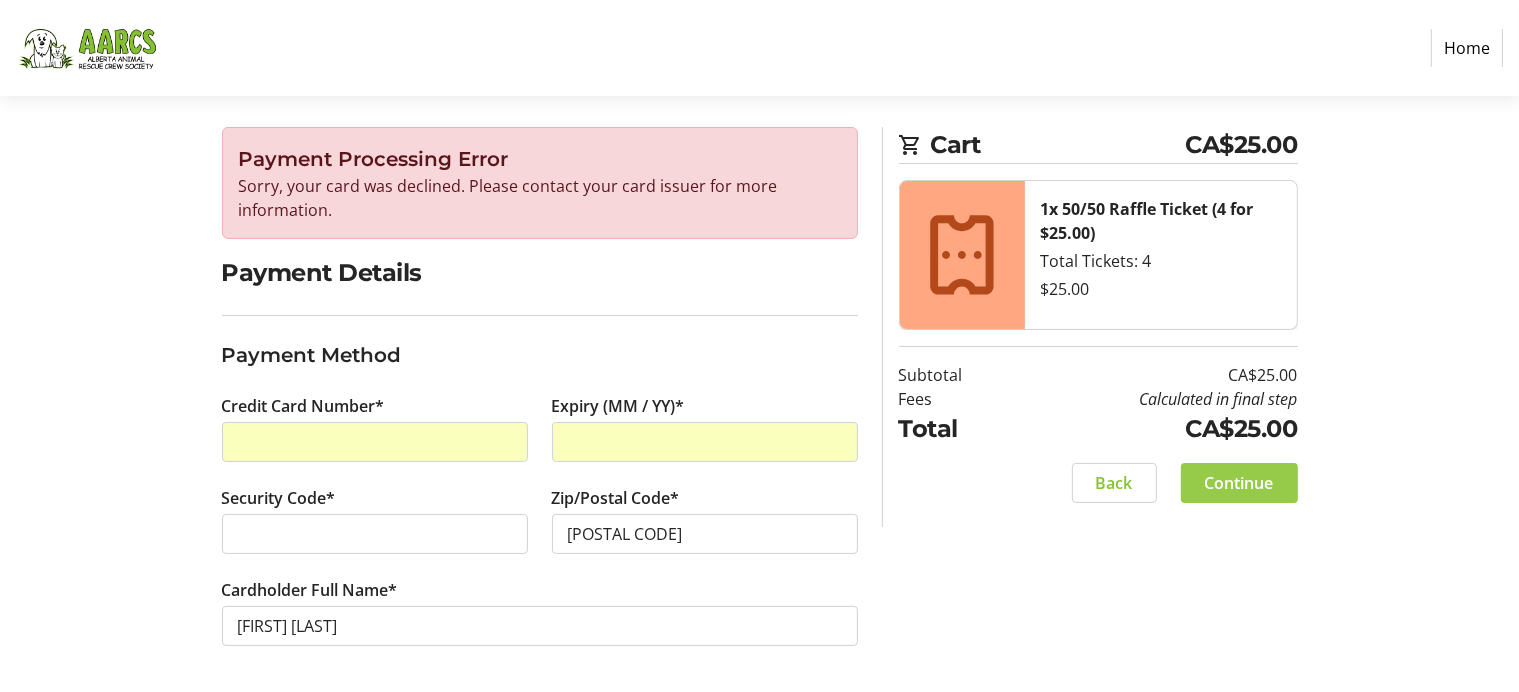click on "Continue" 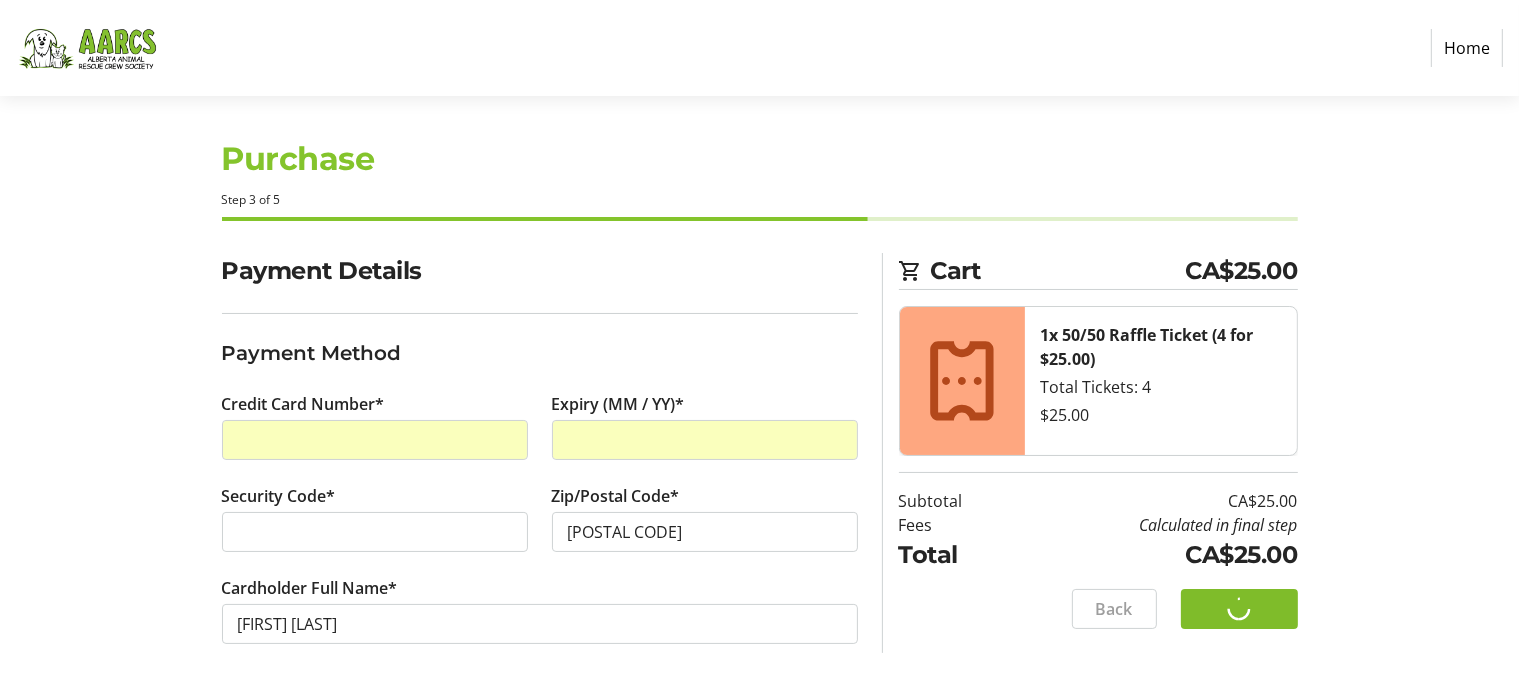 scroll, scrollTop: 8, scrollLeft: 0, axis: vertical 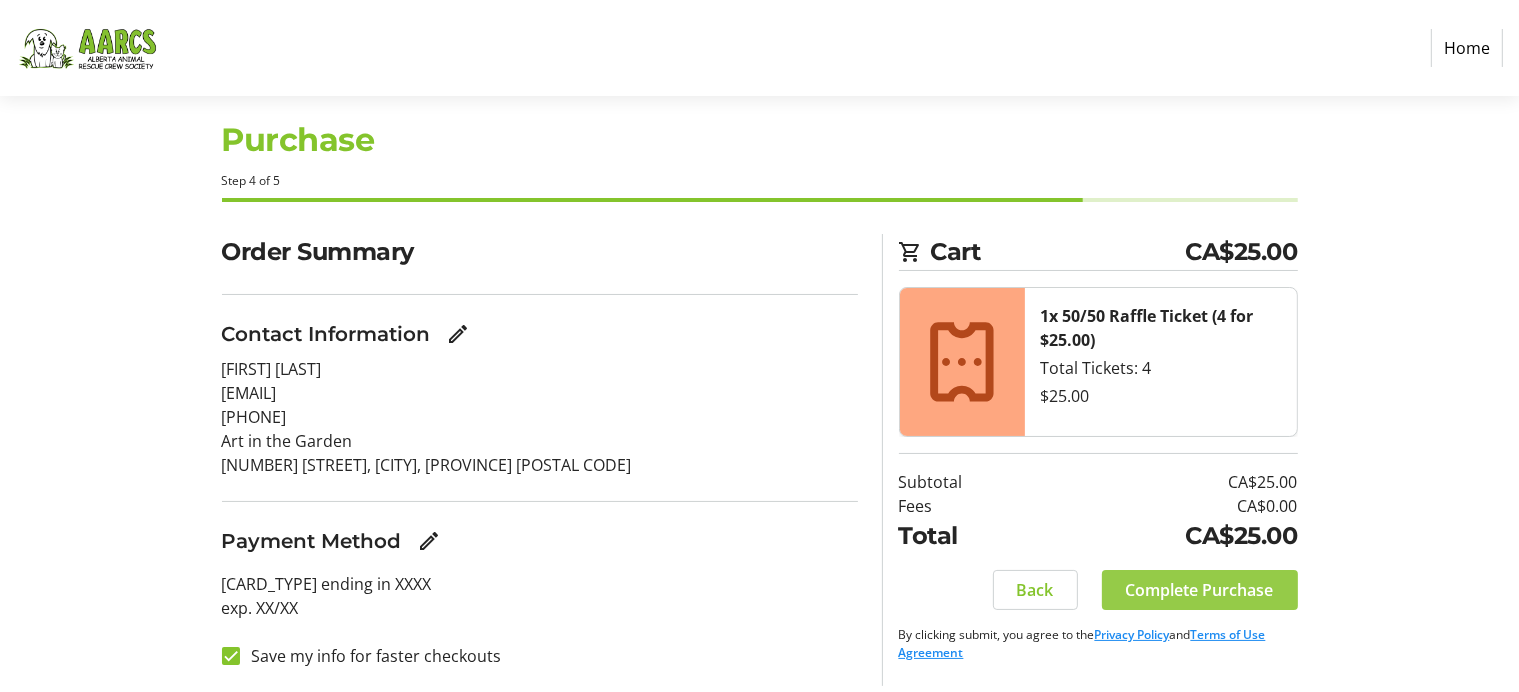 click on "Complete Purchase" 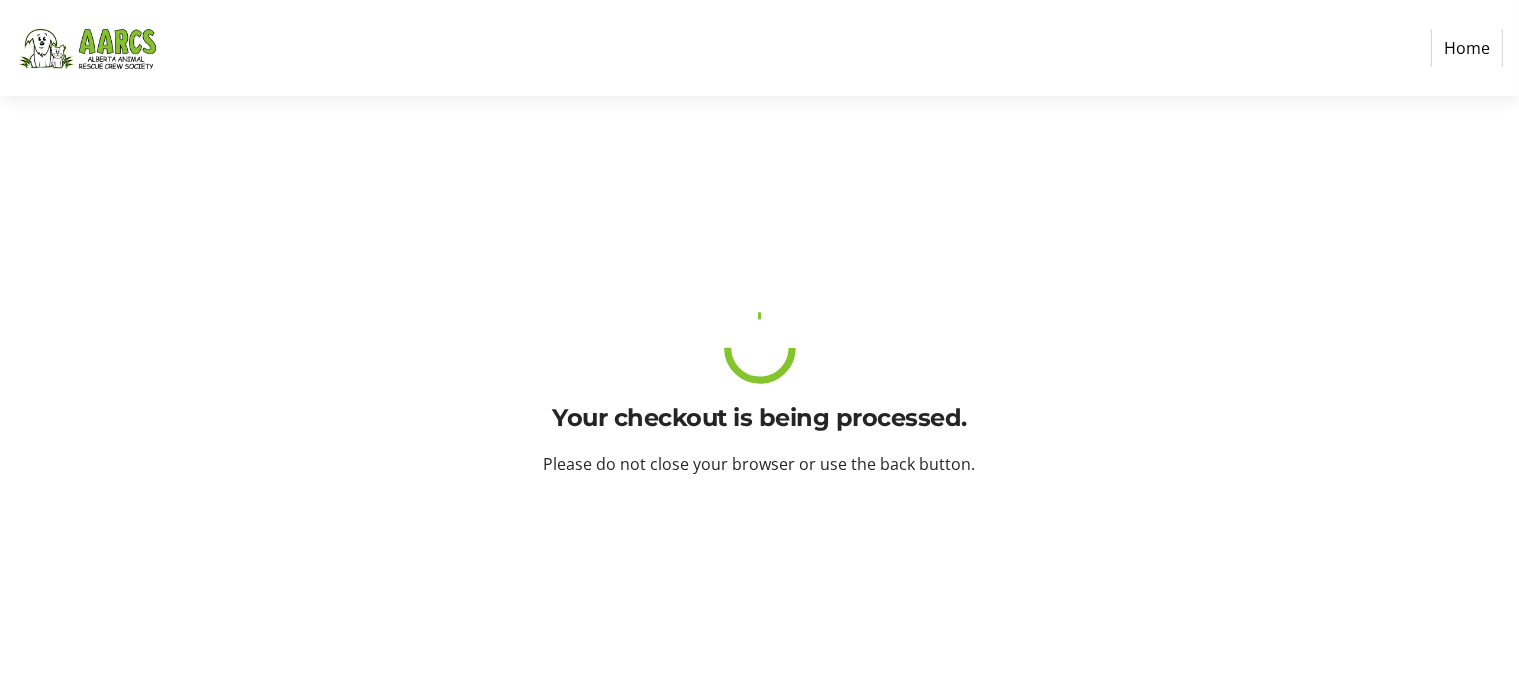 scroll, scrollTop: 0, scrollLeft: 0, axis: both 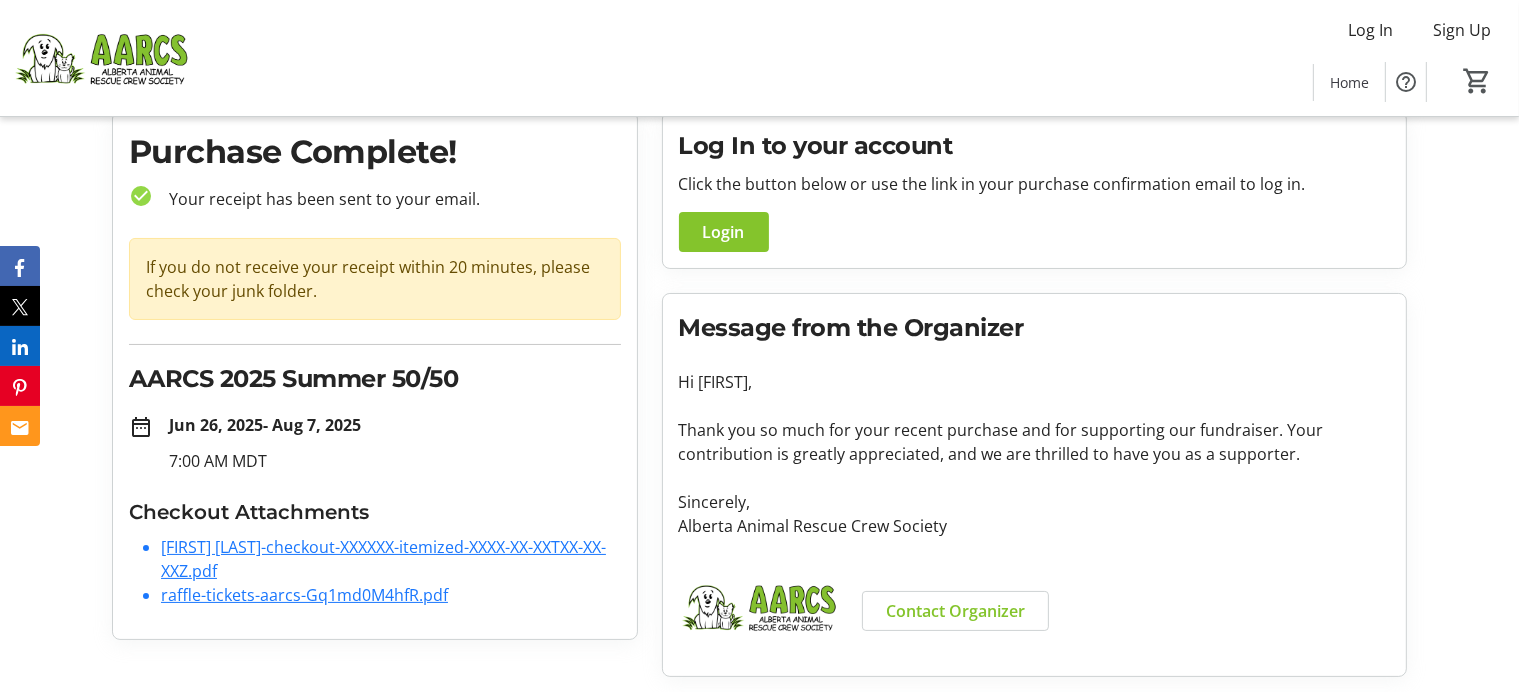 click on "raffle-tickets-aarcs-Gq1md0M4hfR.pdf" 